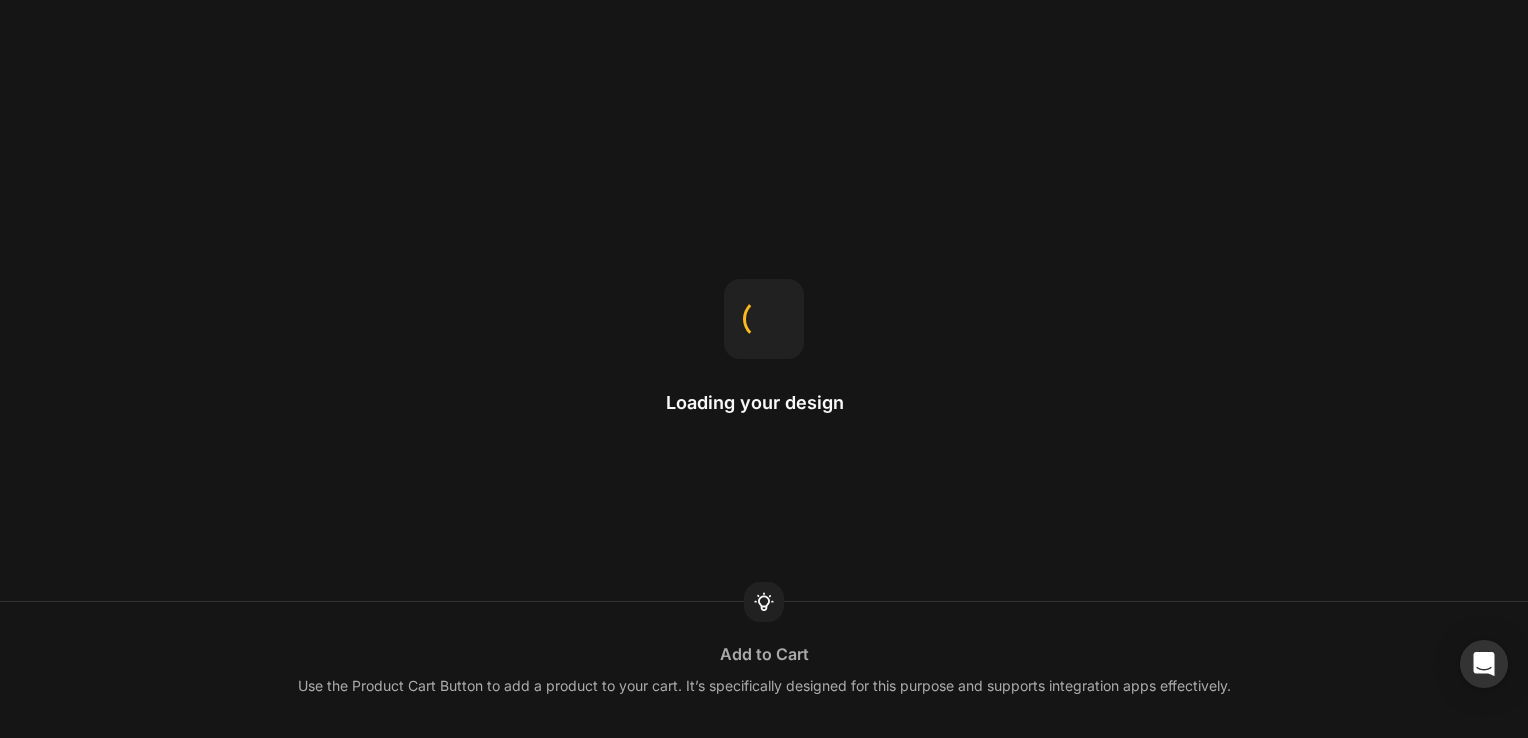 scroll, scrollTop: 0, scrollLeft: 0, axis: both 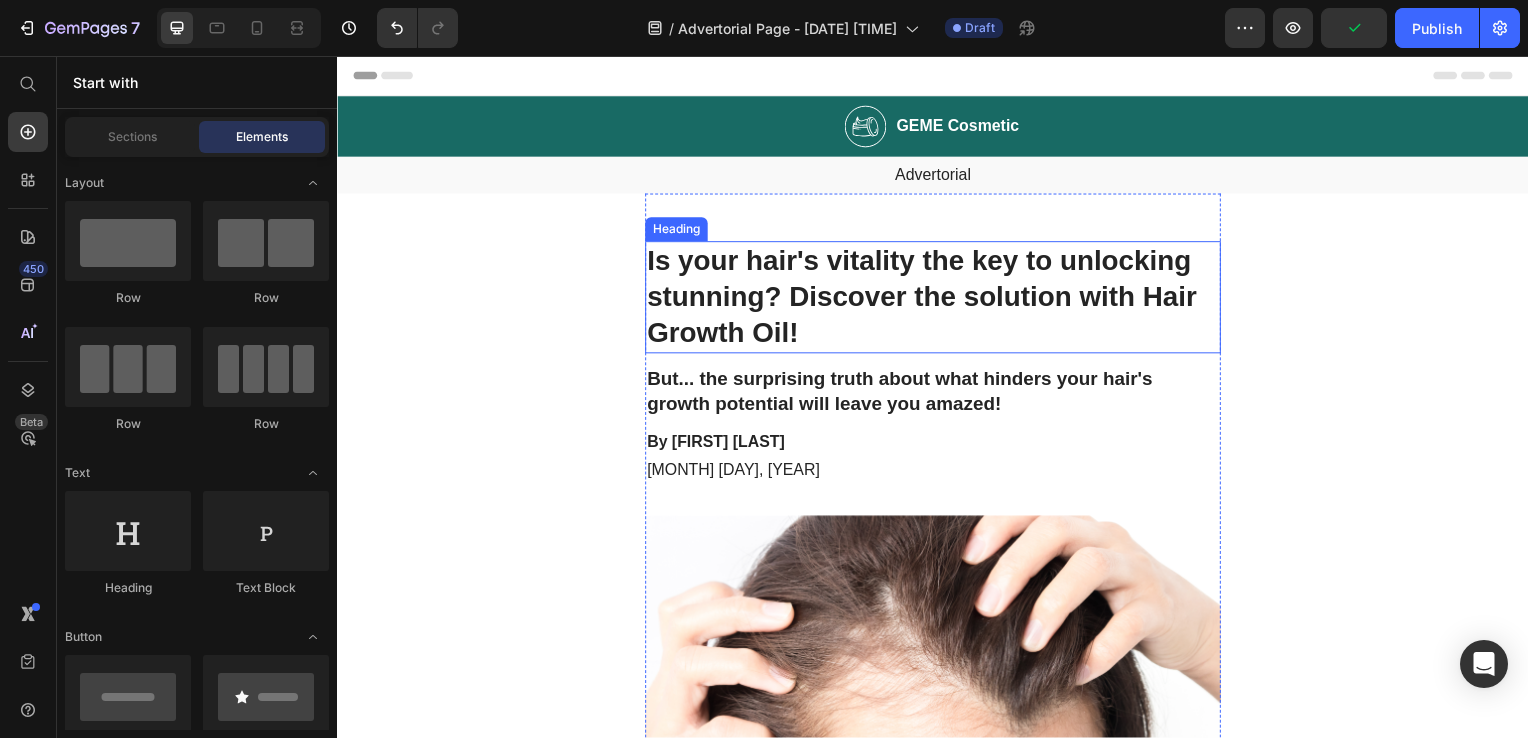 click on "Is your hair's vitality the key to unlocking stunning? Discover the solution with Hair Growth Oil!" at bounding box center [937, 299] 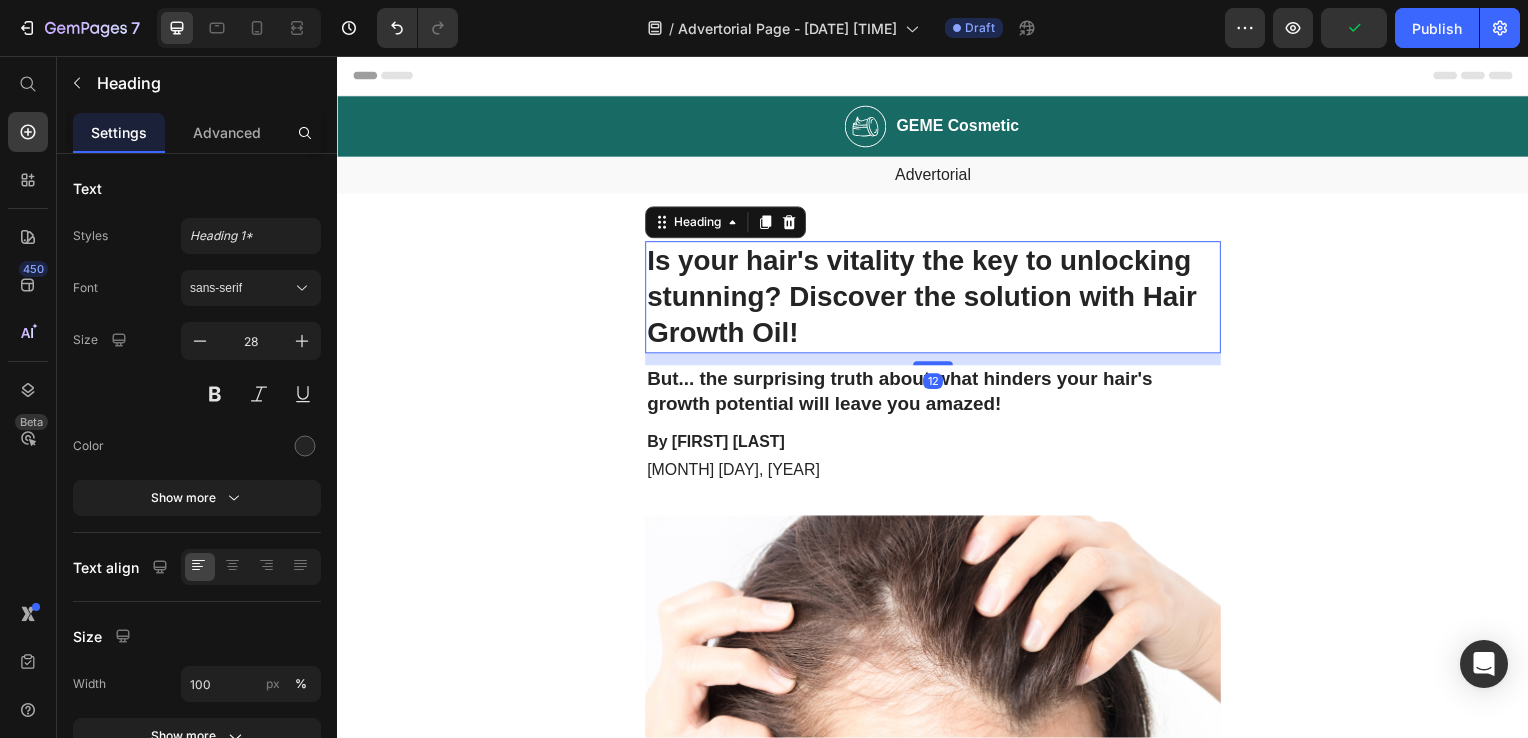 click on "Is your hair's vitality the key to unlocking stunning? Discover the solution with Hair Growth Oil!" at bounding box center (937, 299) 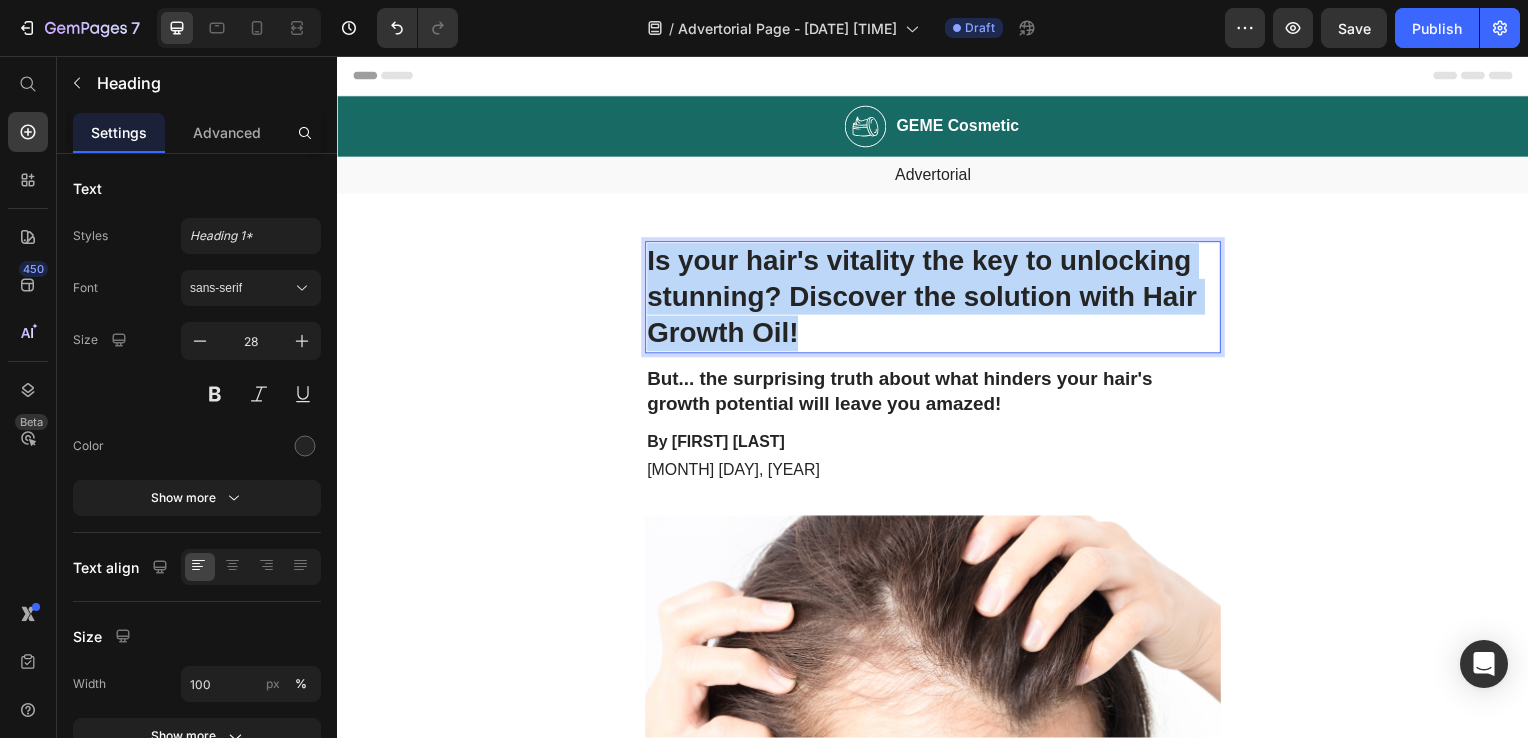 drag, startPoint x: 820, startPoint y: 330, endPoint x: 640, endPoint y: 246, distance: 198.63535 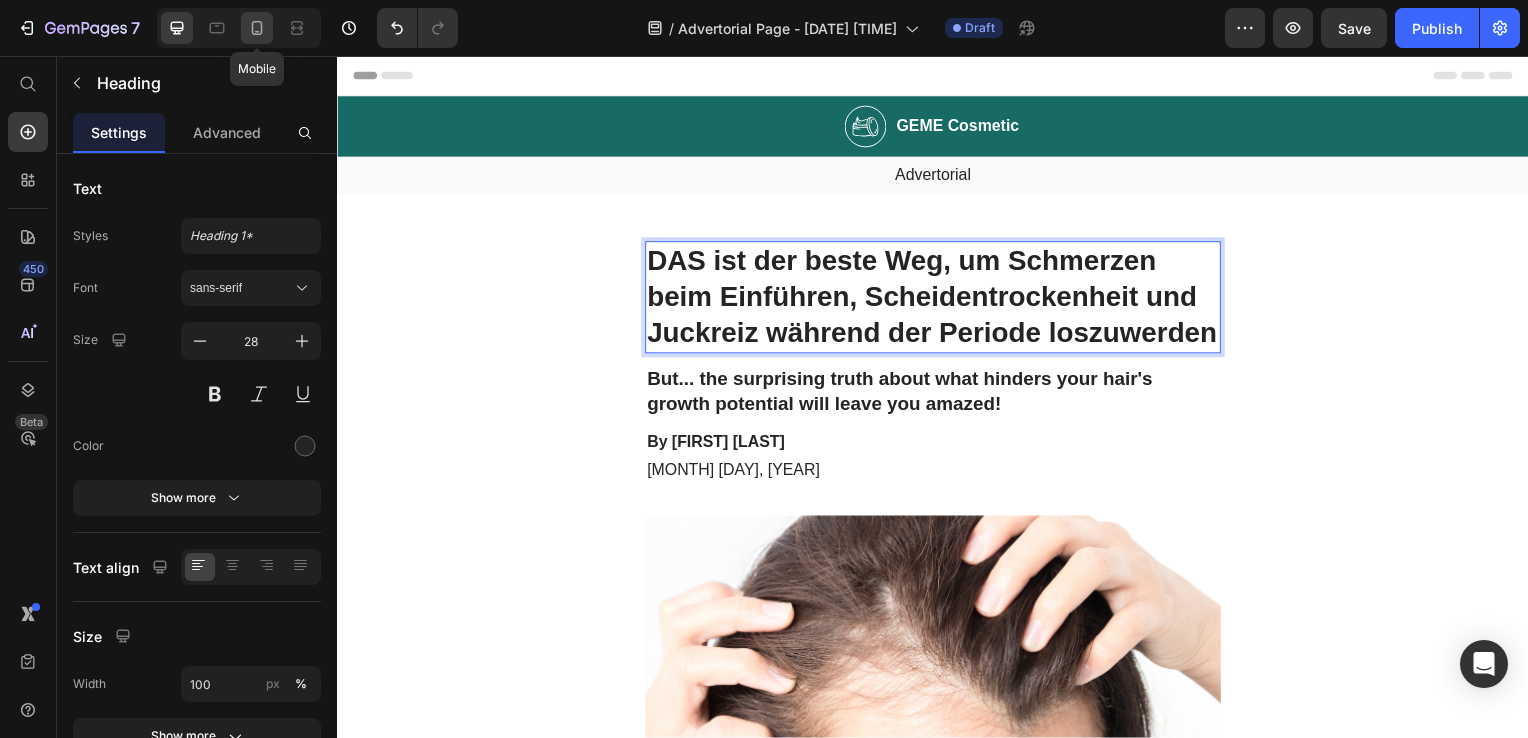 click 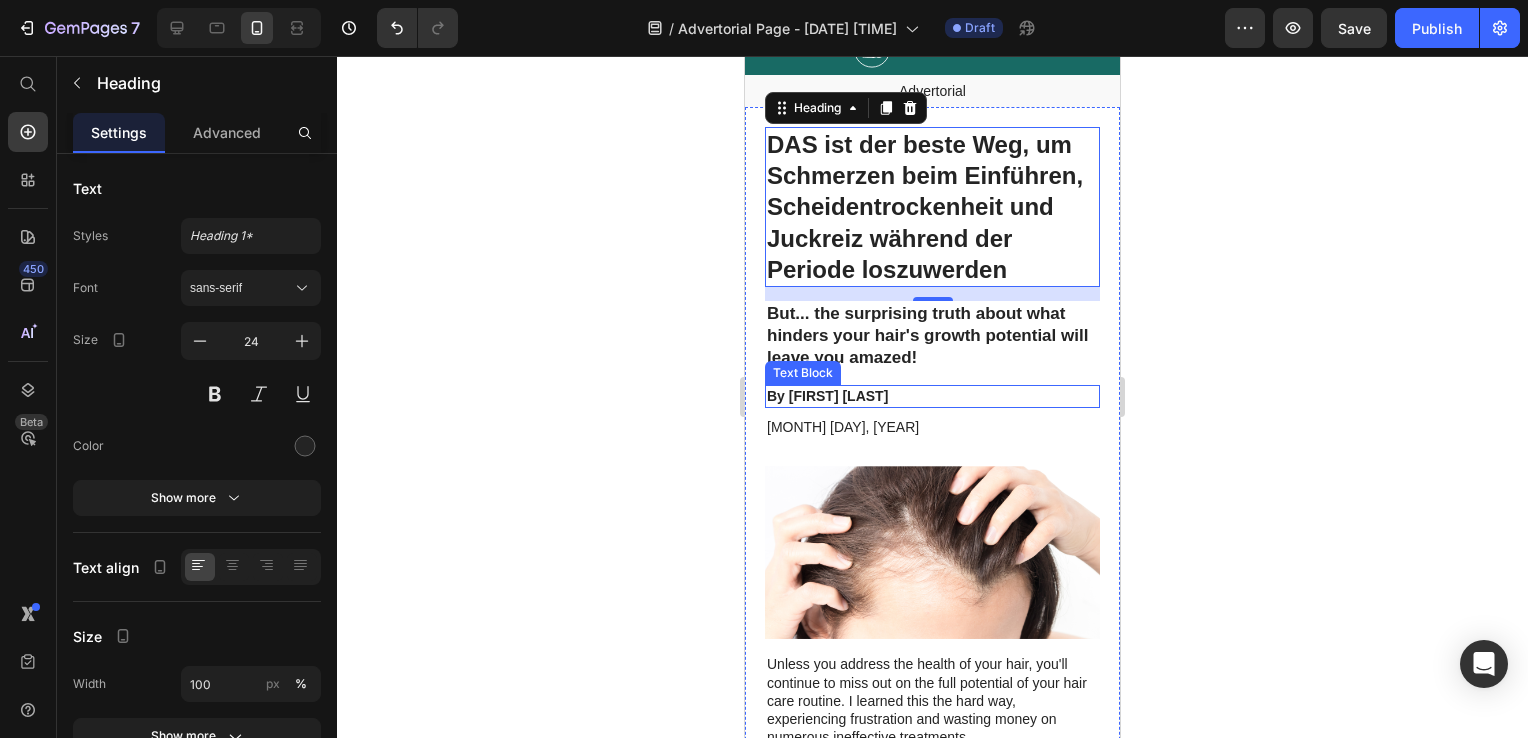 scroll, scrollTop: 0, scrollLeft: 0, axis: both 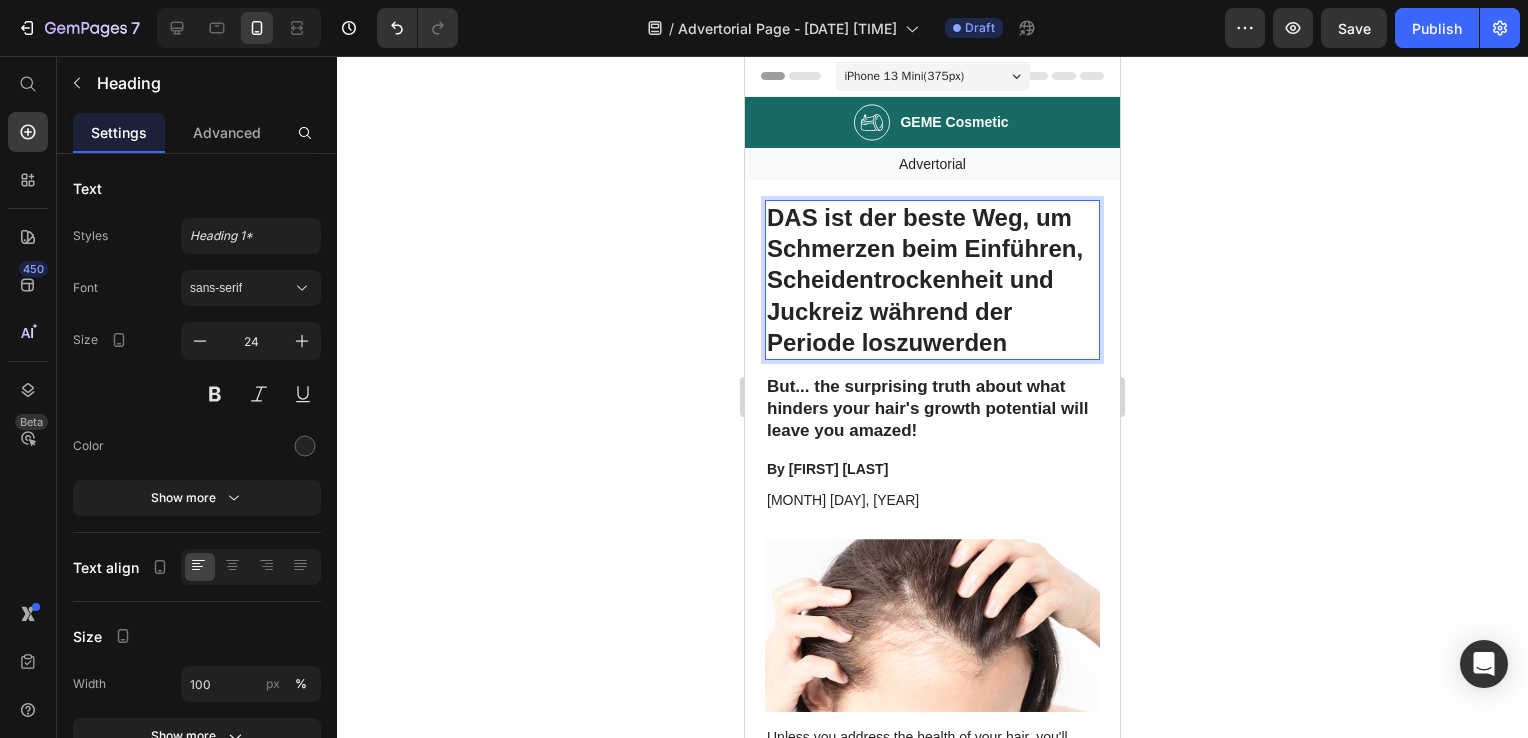 click on "DAS ist der beste Weg, um Schmerzen beim Einführen, Scheidentrockenheit und Juckreiz während der Periode loszuwerden" at bounding box center (932, 280) 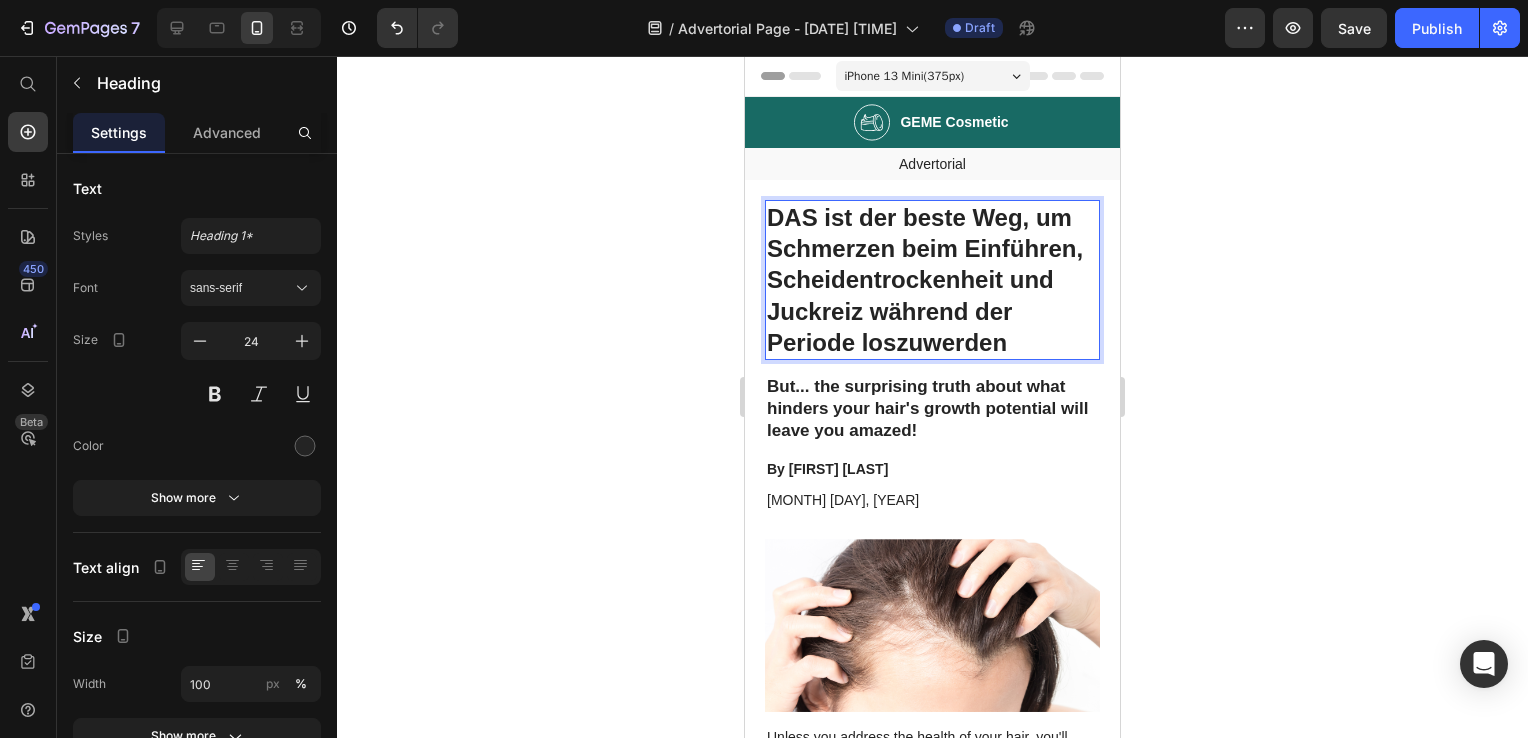 click on "DAS ist der beste Weg, um Schmerzen beim Einführen, Scheidentrockenheit und Juckreiz während der Periode loszuwerden" at bounding box center (932, 280) 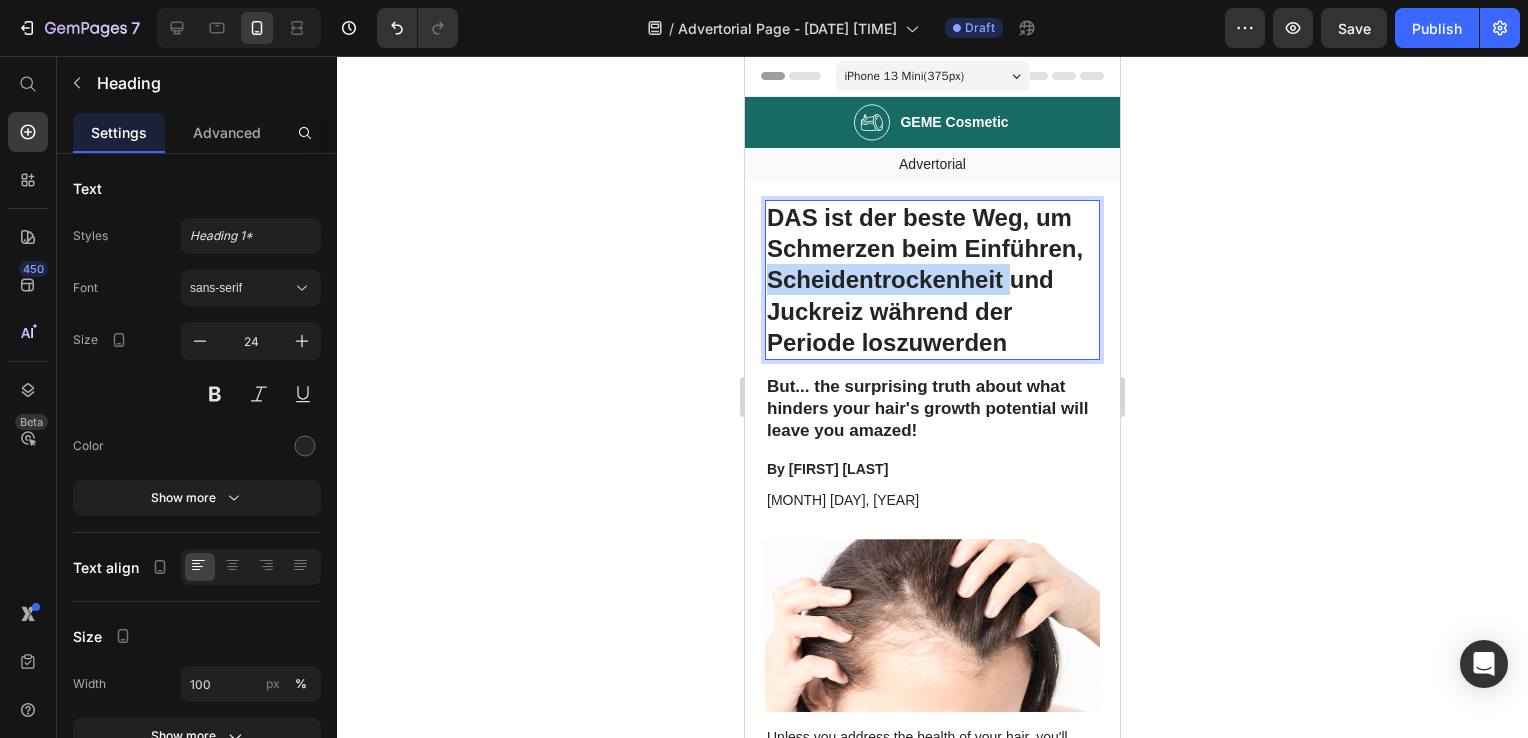 click on "DAS ist der beste Weg, um Schmerzen beim Einführen, Scheidentrockenheit und Juckreiz während der Periode loszuwerden" at bounding box center (932, 280) 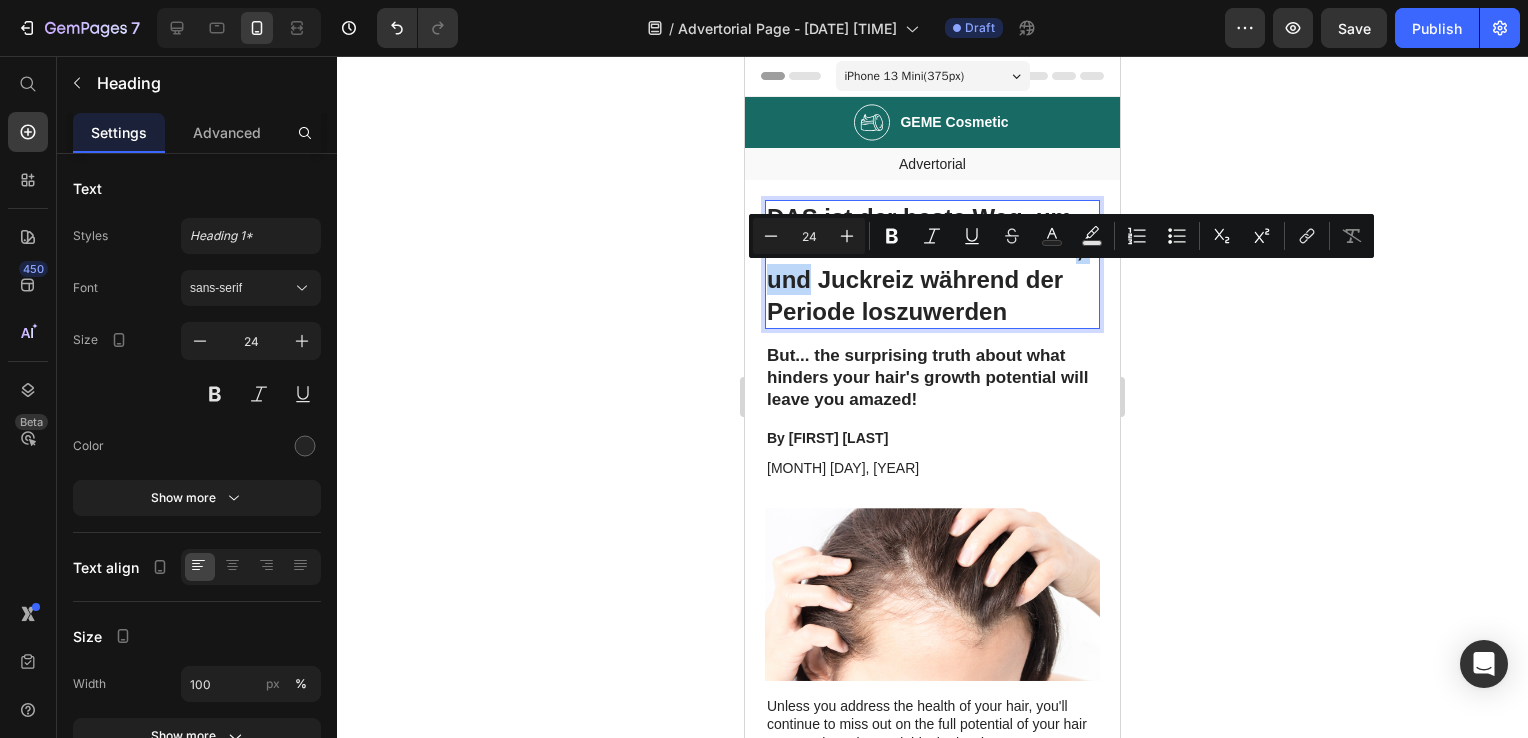 drag, startPoint x: 938, startPoint y: 279, endPoint x: 879, endPoint y: 280, distance: 59.008472 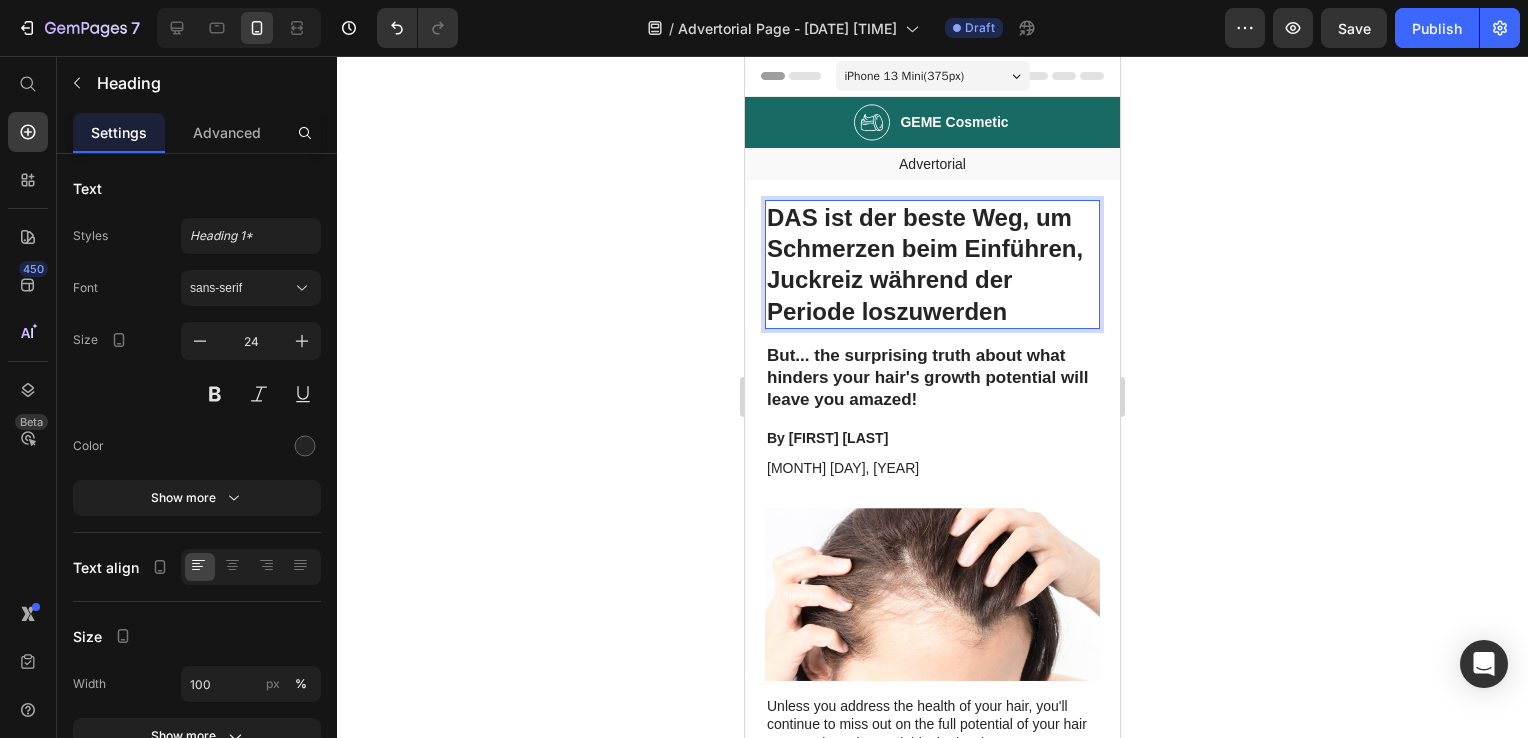 click on "DAS ist der beste Weg, um Schmerzen beim Einführen, Juckreiz während der Periode loszuwerden" at bounding box center (932, 264) 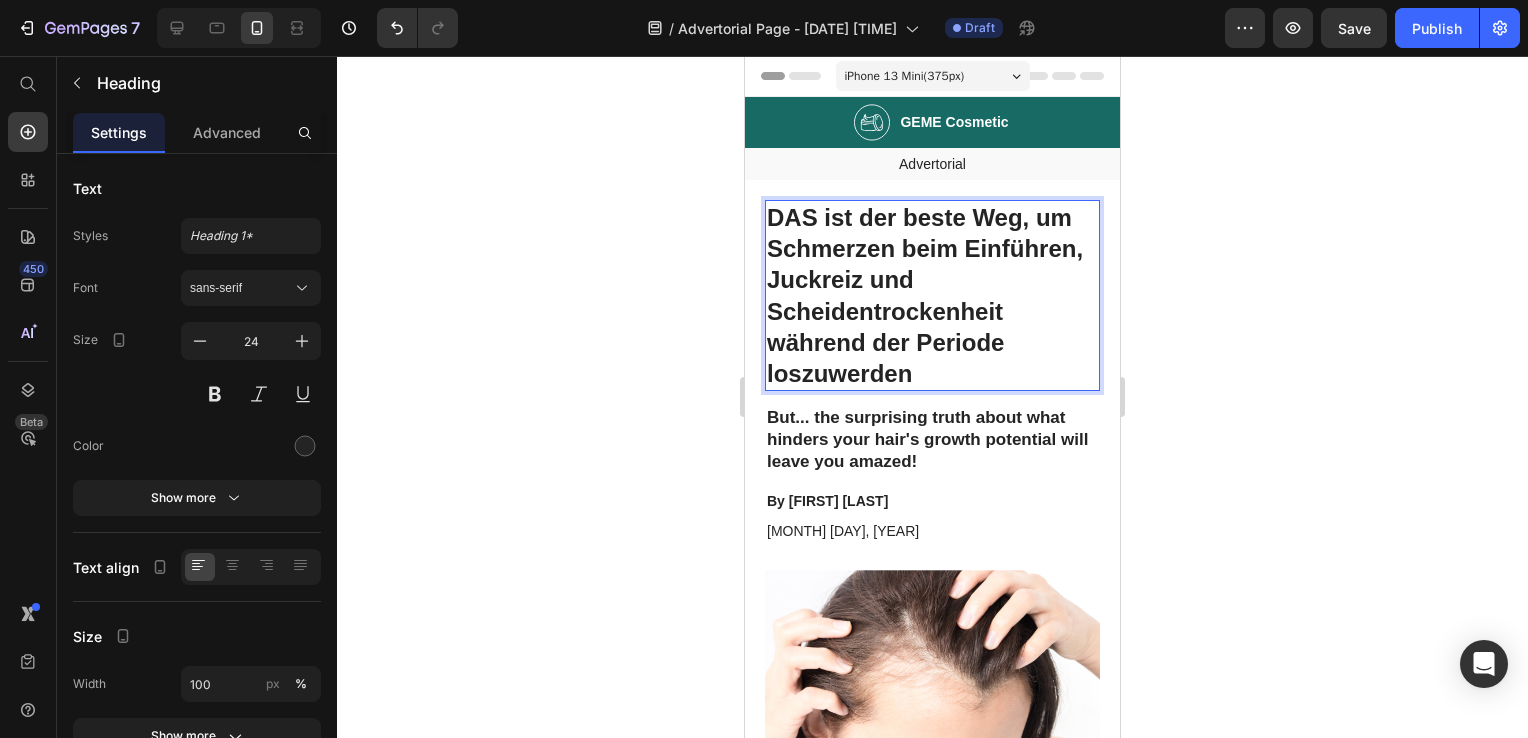 click on "DAS ist der beste Weg, um Schmerzen beim Einführen, Juckreiz und Scheidentrockenheit während der Periode loszuwerden" at bounding box center [932, 295] 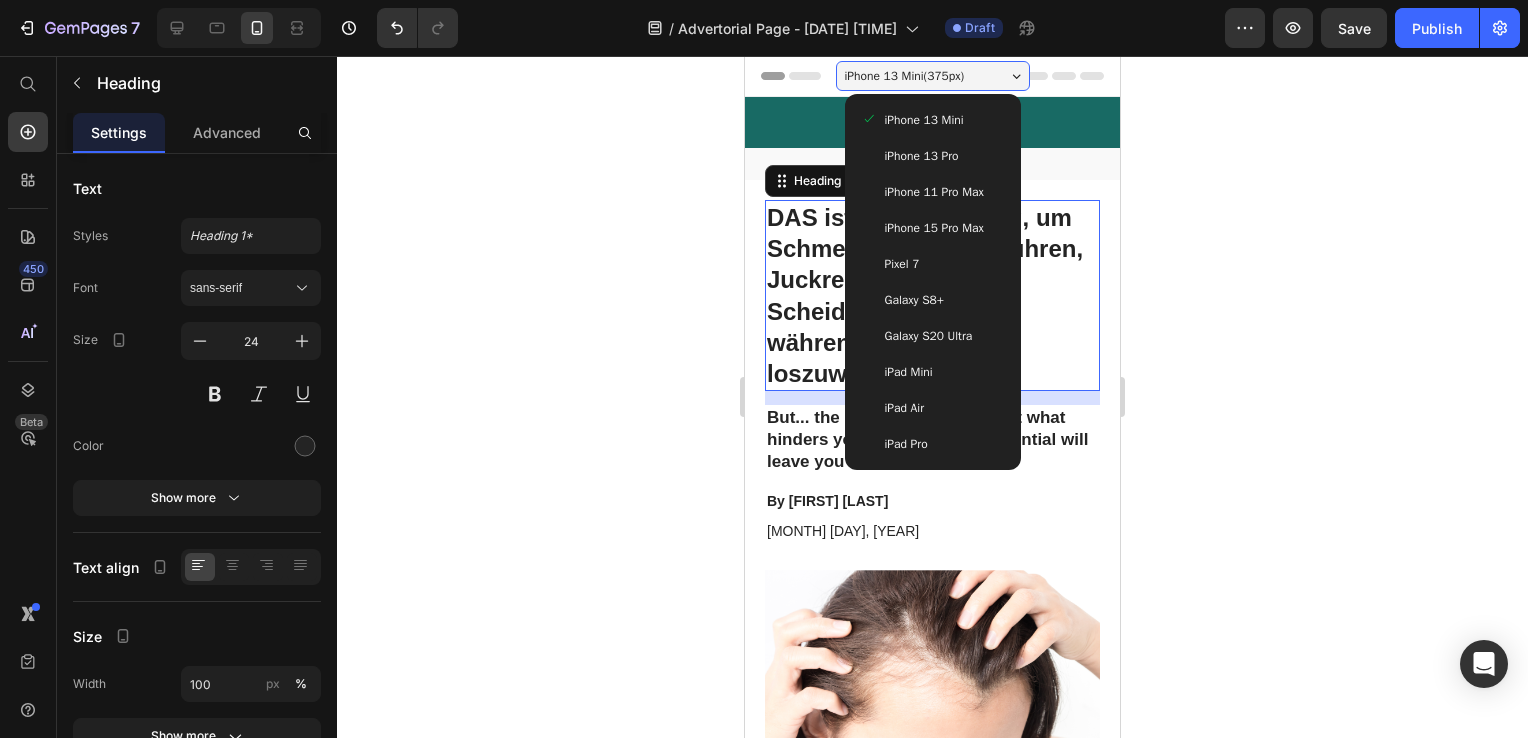 click on "iPhone 15 Pro Max" at bounding box center [934, 228] 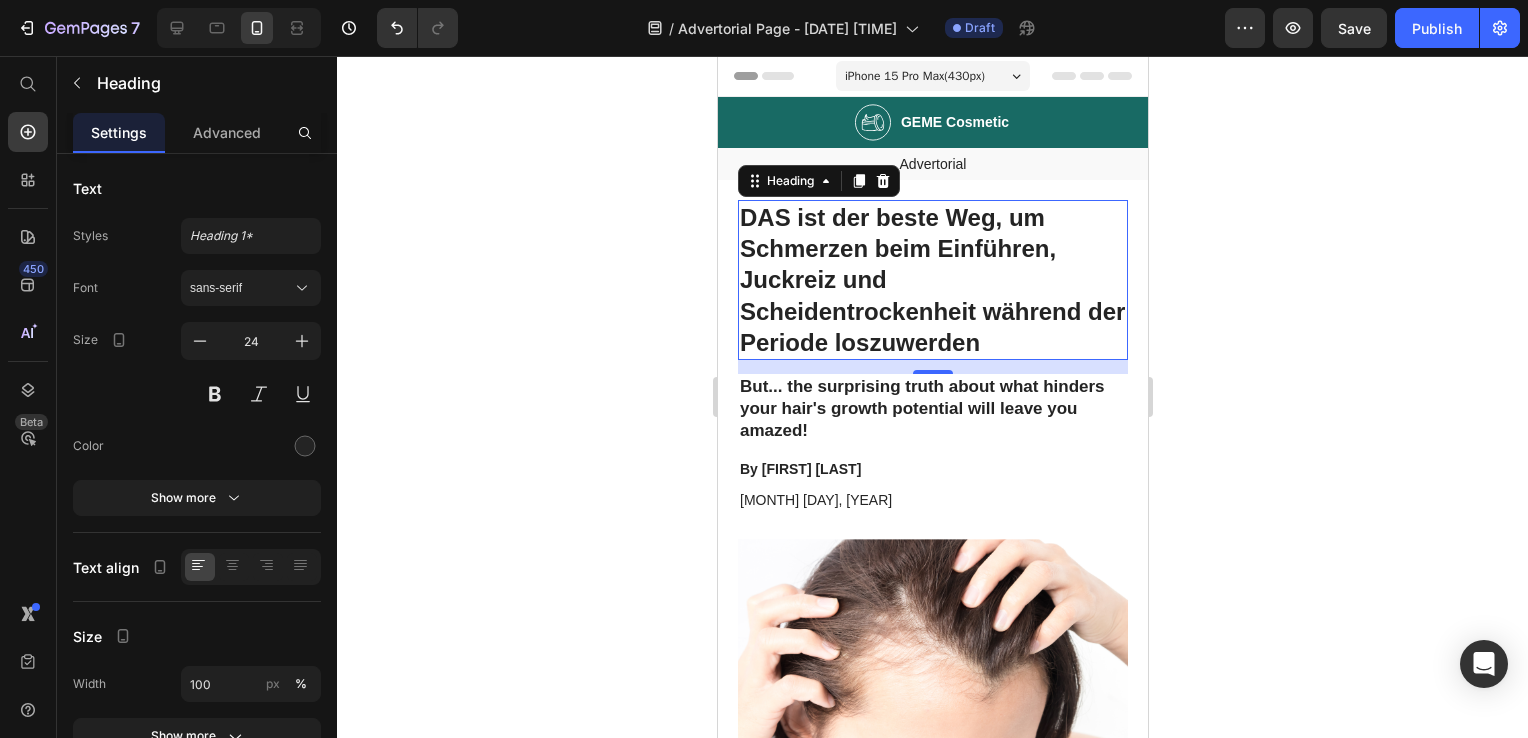 click 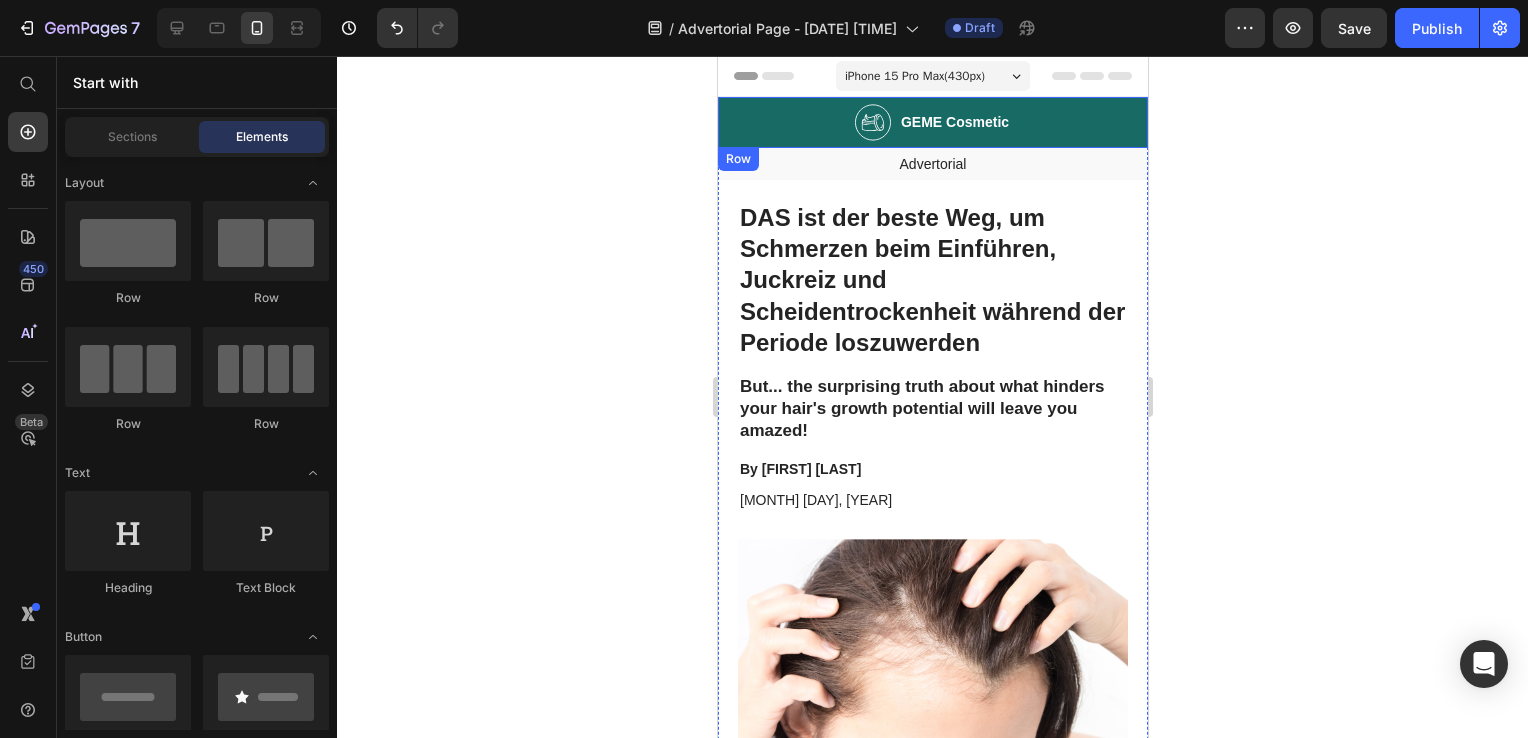 click on "Image GEME Cosmetic Heading Row" at bounding box center [932, 122] 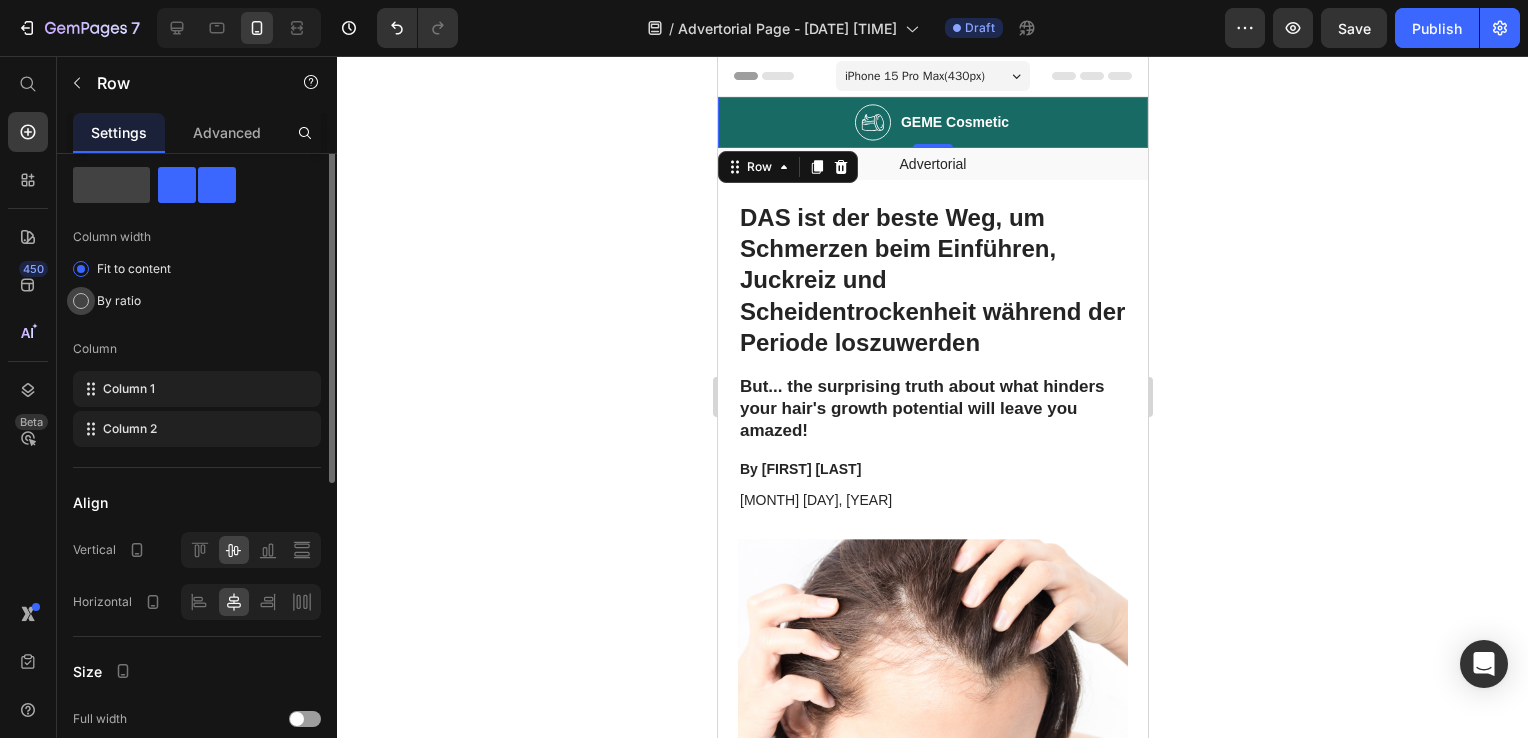 scroll, scrollTop: 0, scrollLeft: 0, axis: both 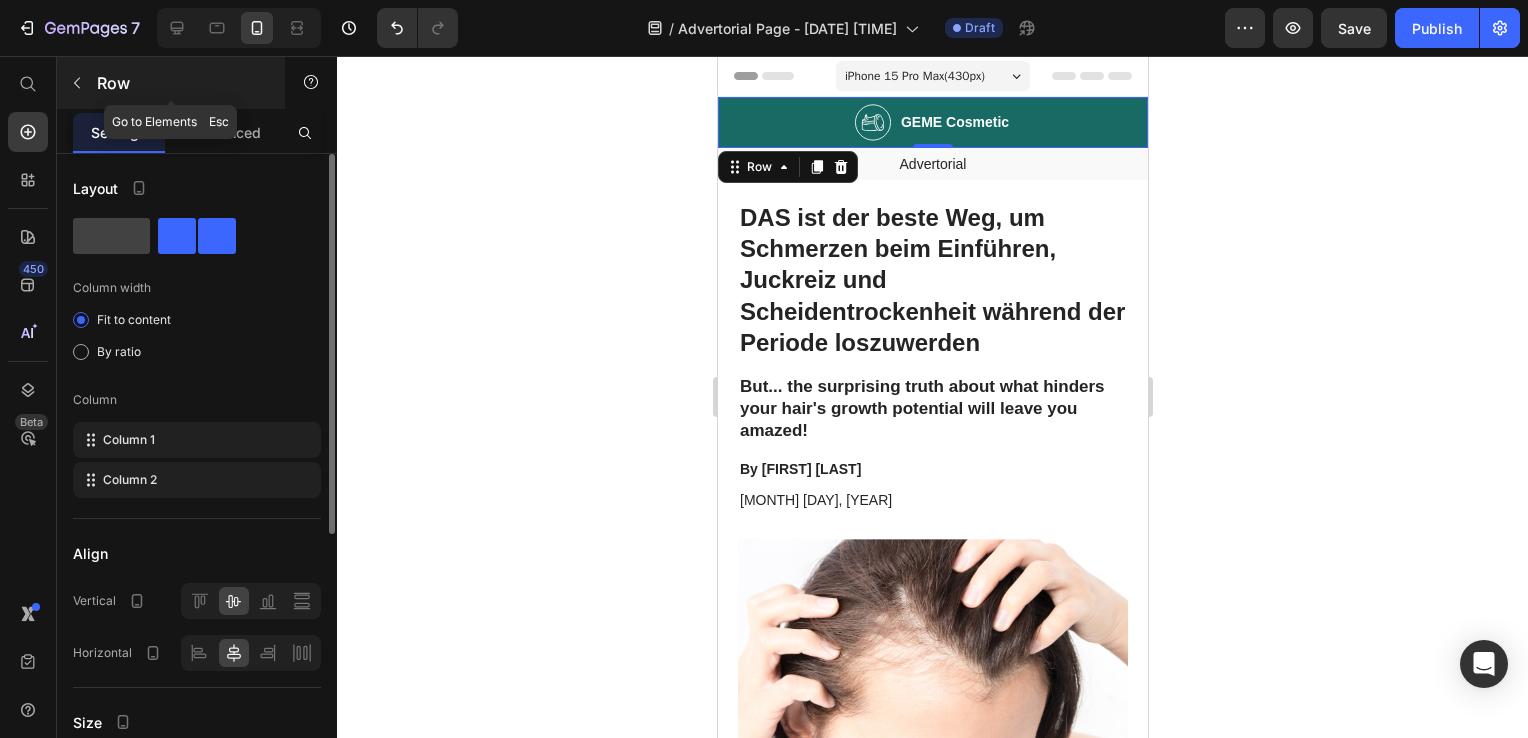 click 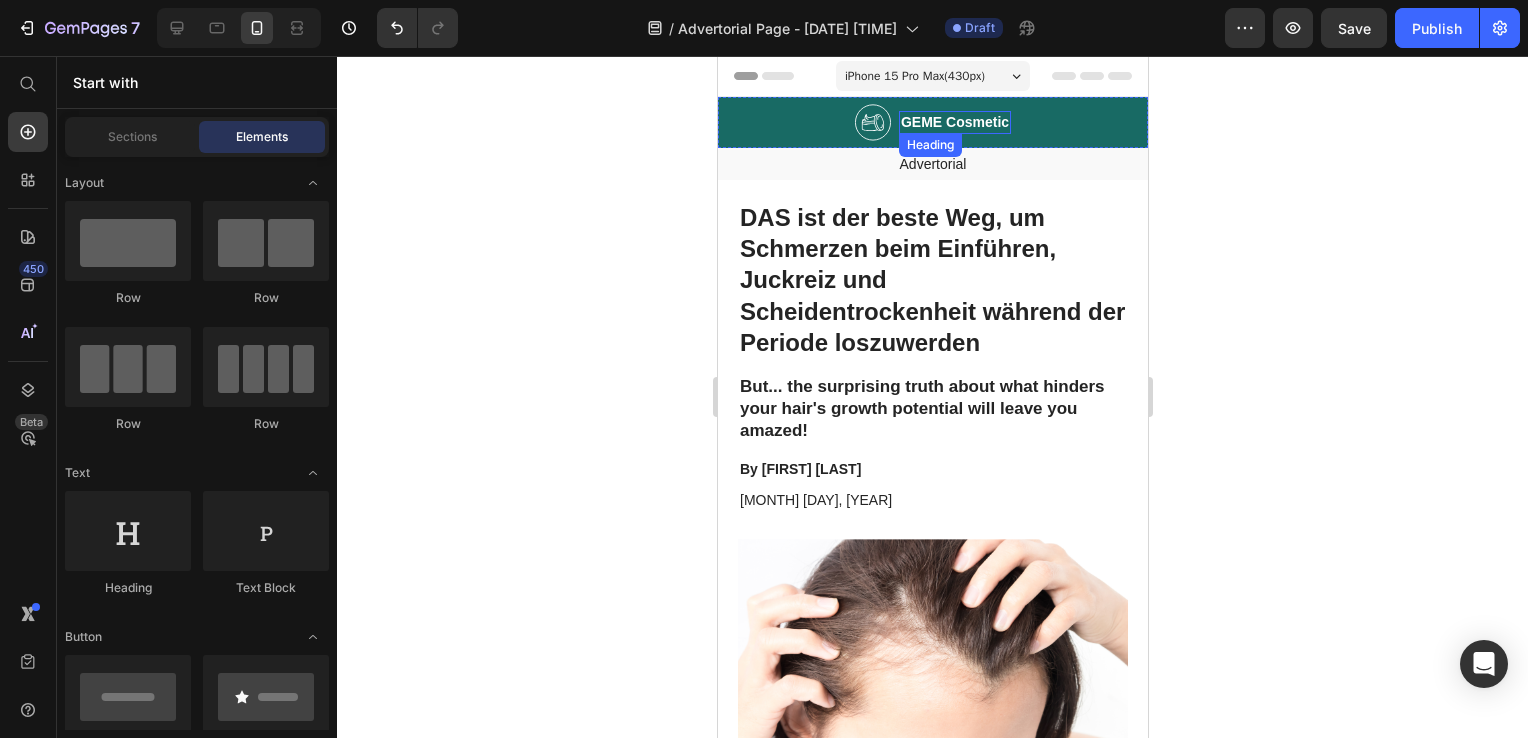 click on "GEME Cosmetic" at bounding box center (954, 122) 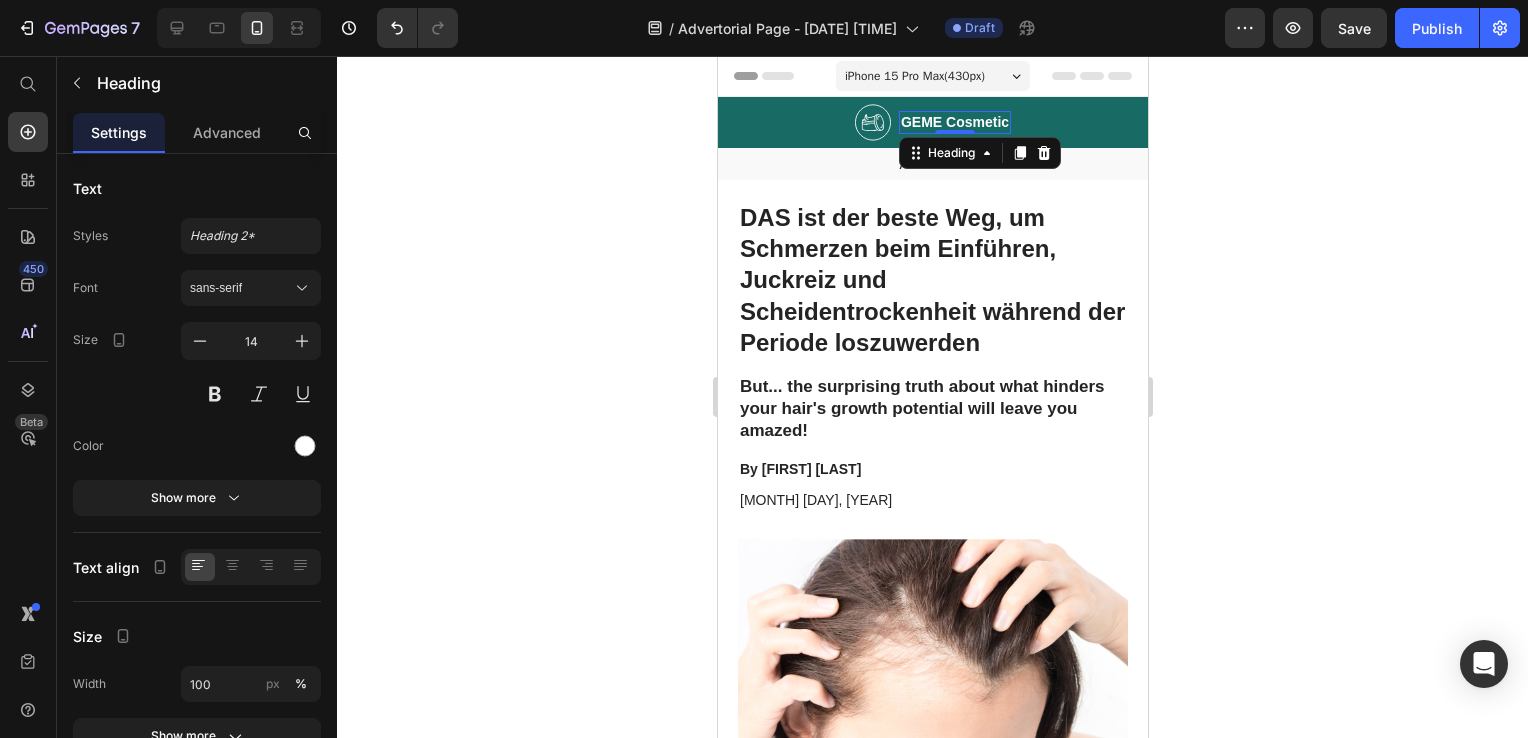 click on "GEME Cosmetic" at bounding box center (954, 122) 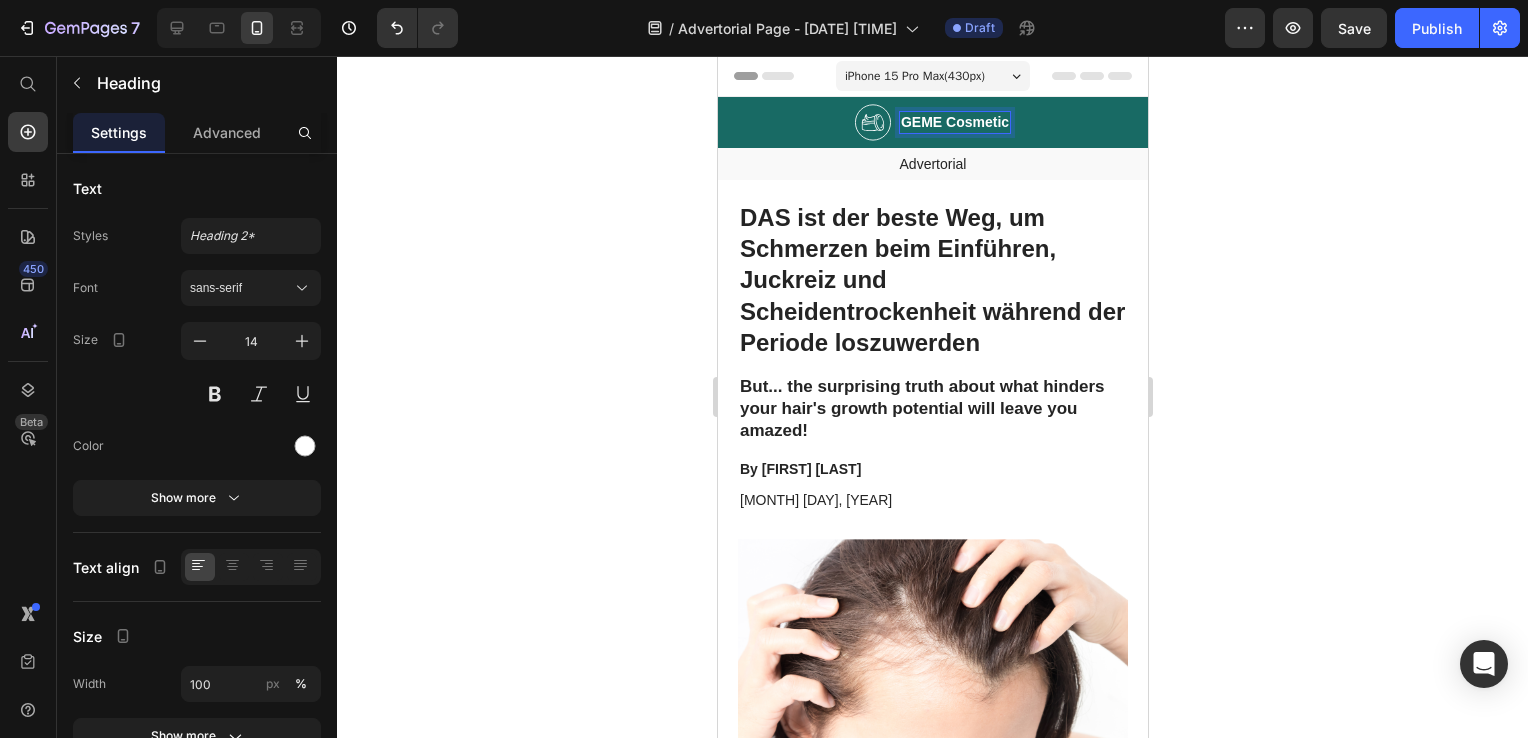 click on "GEME Cosmetic" at bounding box center [954, 122] 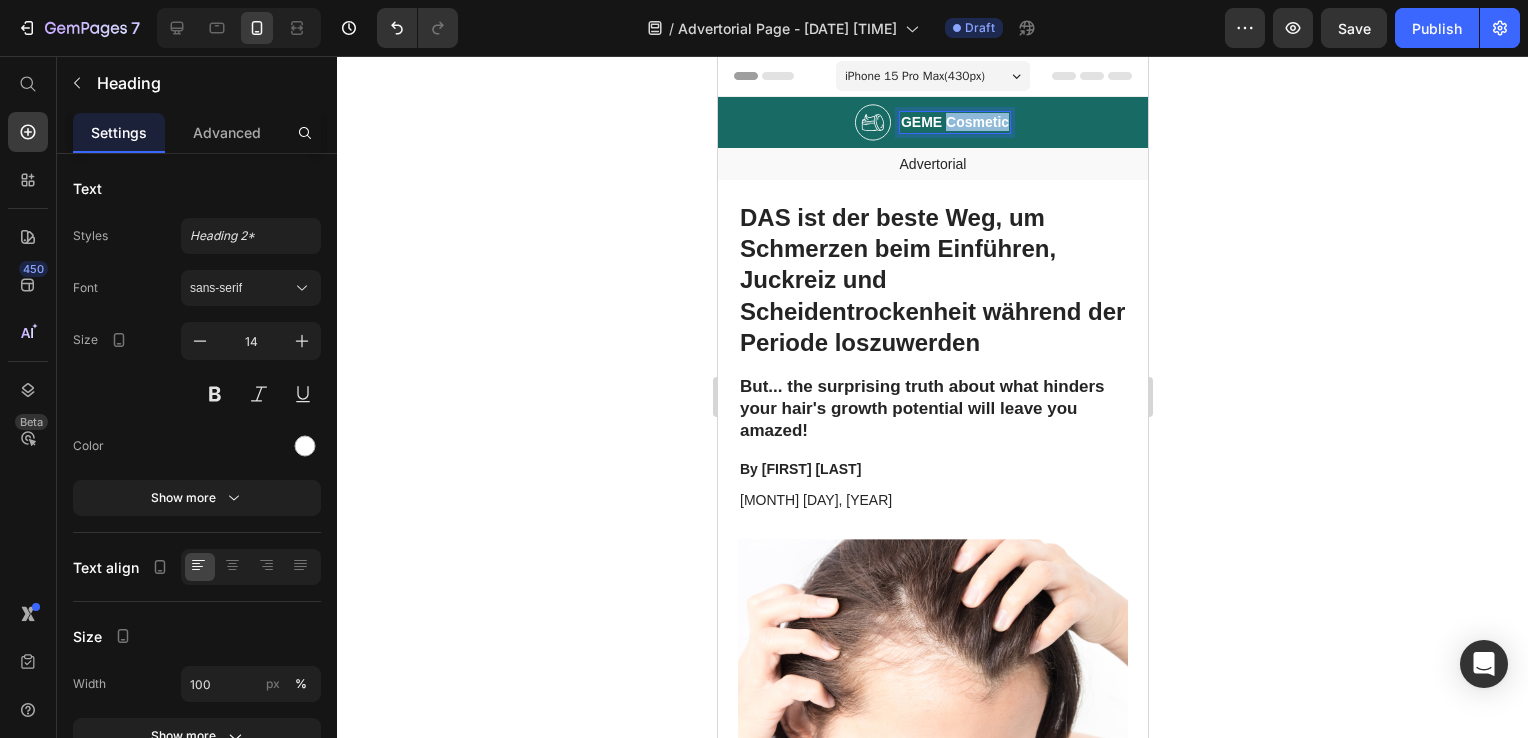 click on "GEME Cosmetic" at bounding box center (954, 122) 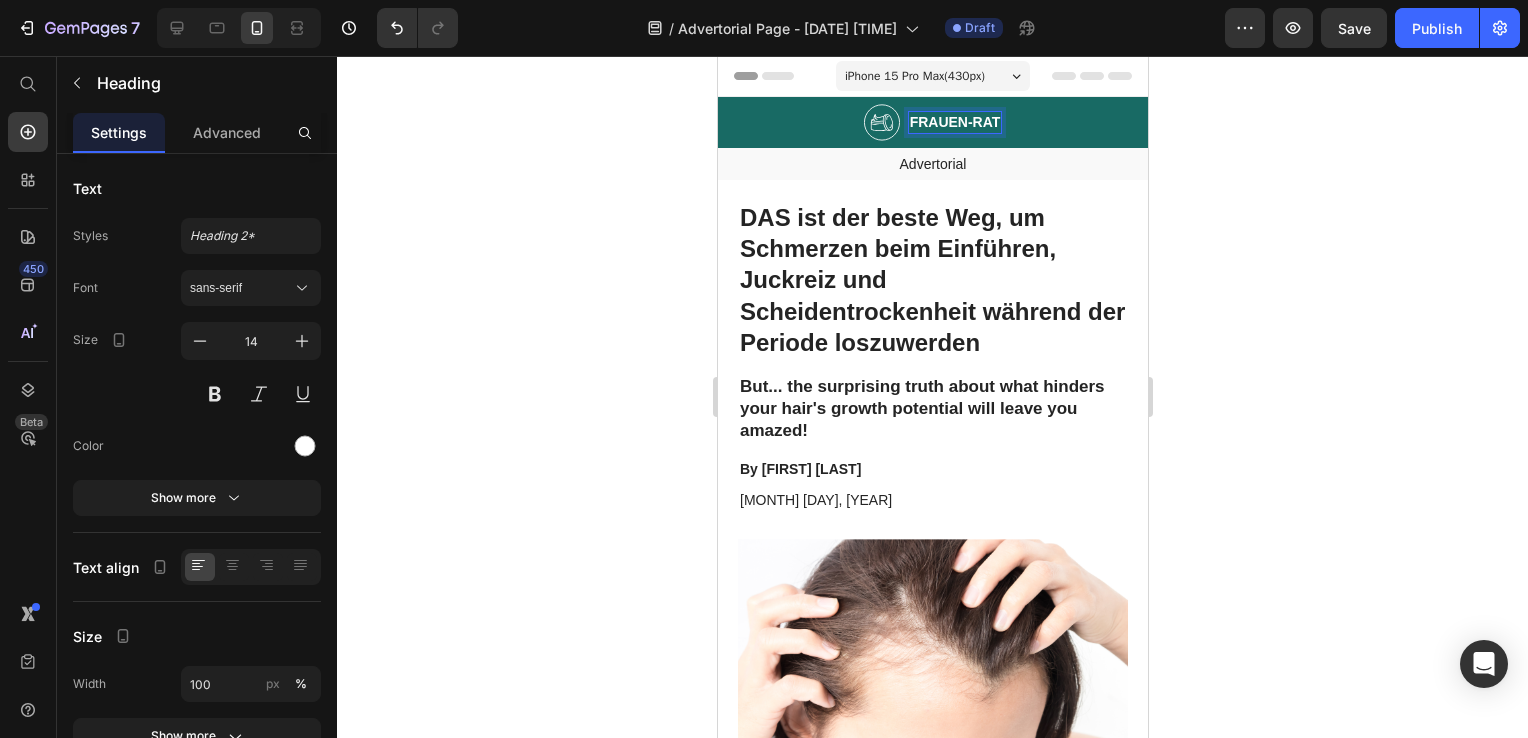 click 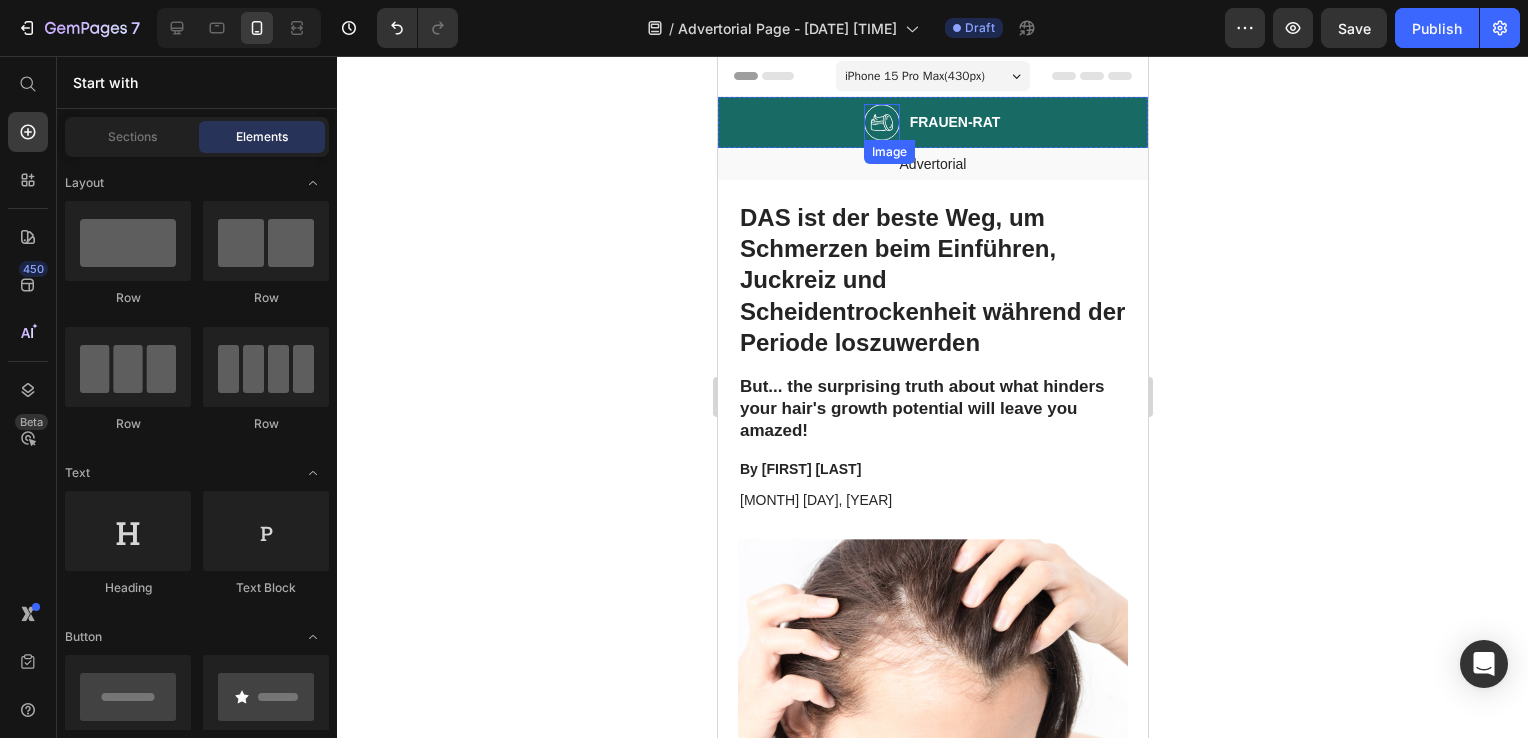 click at bounding box center [881, 122] 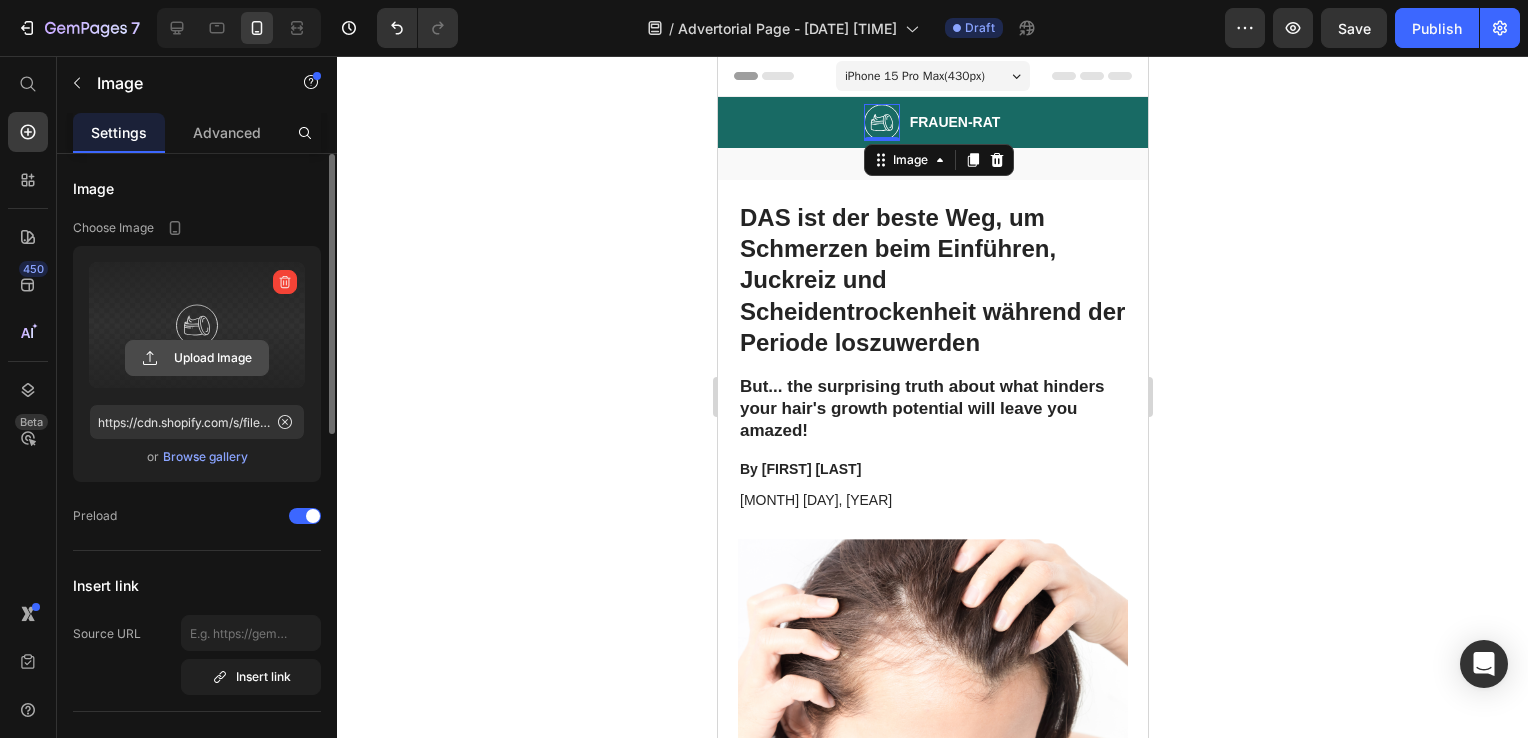 click 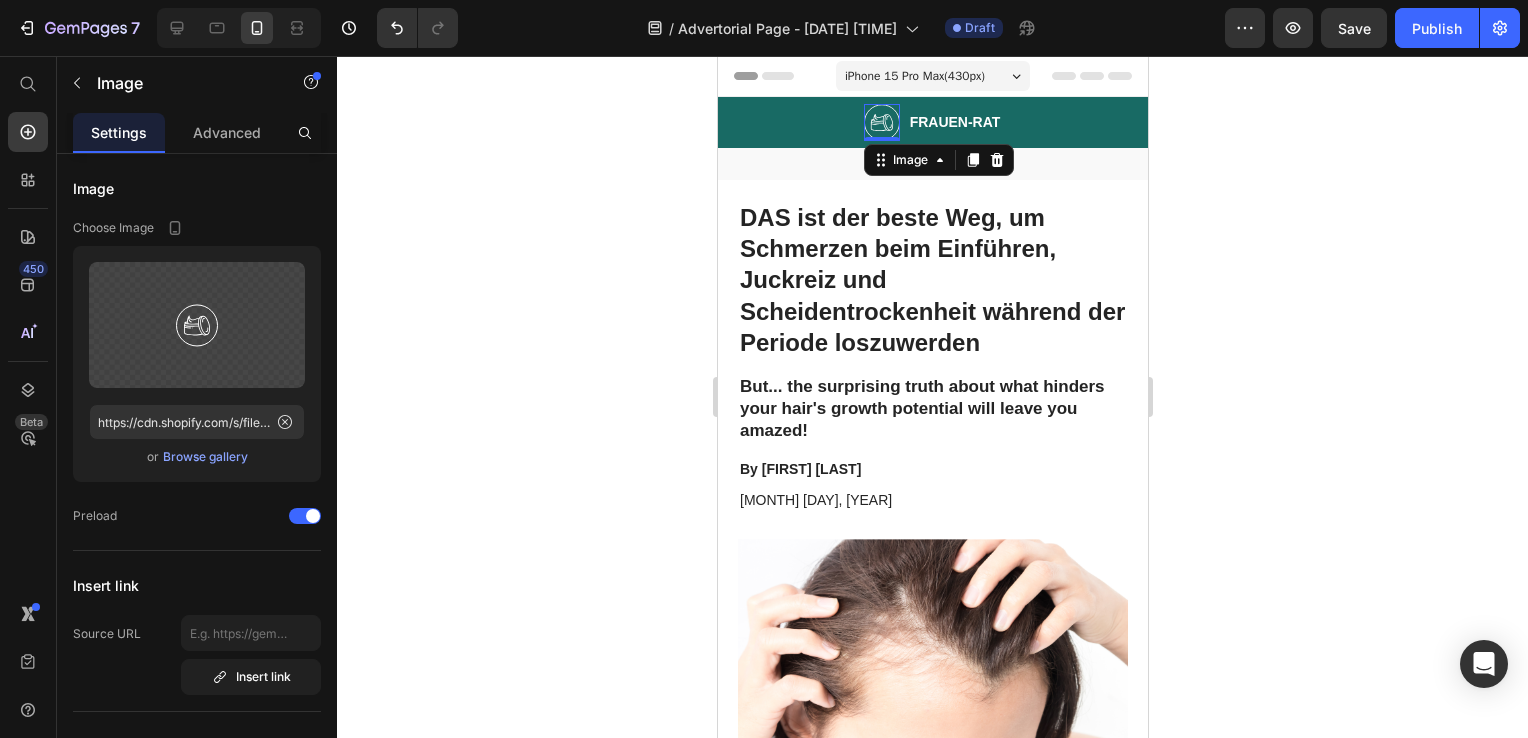 click on "Image   0 FRAUEN-RAT Heading Row" at bounding box center (932, 122) 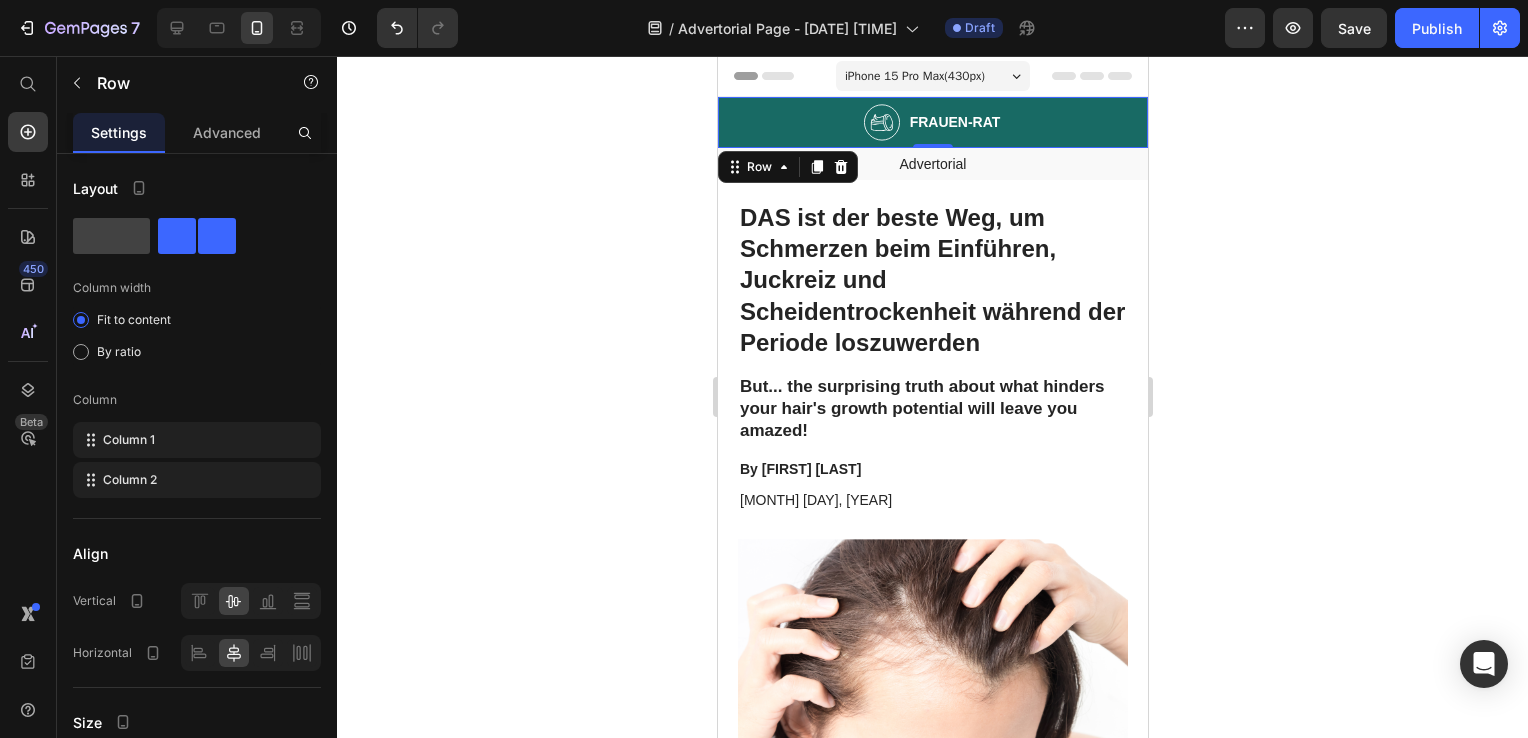 click on "Image FRAUEN-RAT Heading Row   0" at bounding box center (932, 122) 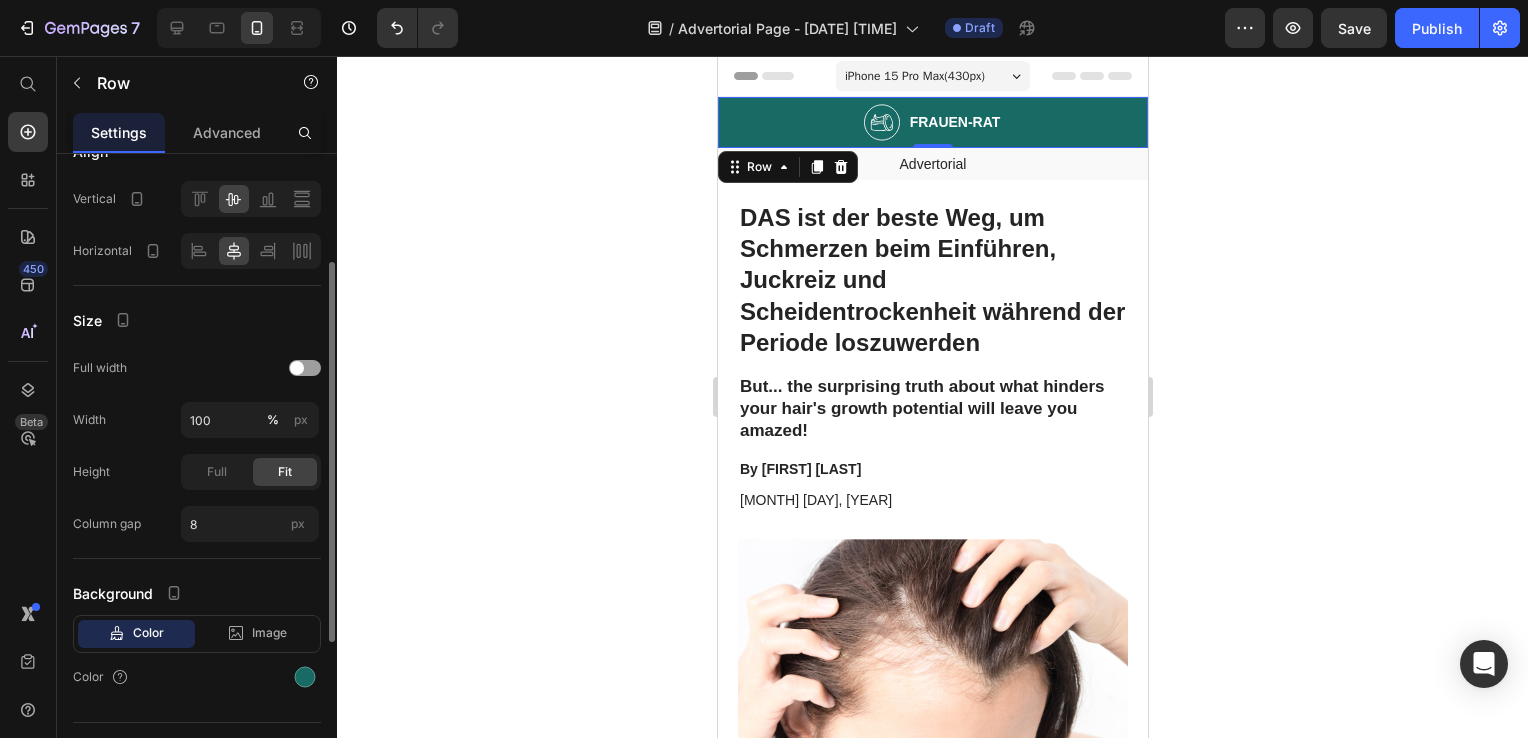 scroll, scrollTop: 307, scrollLeft: 0, axis: vertical 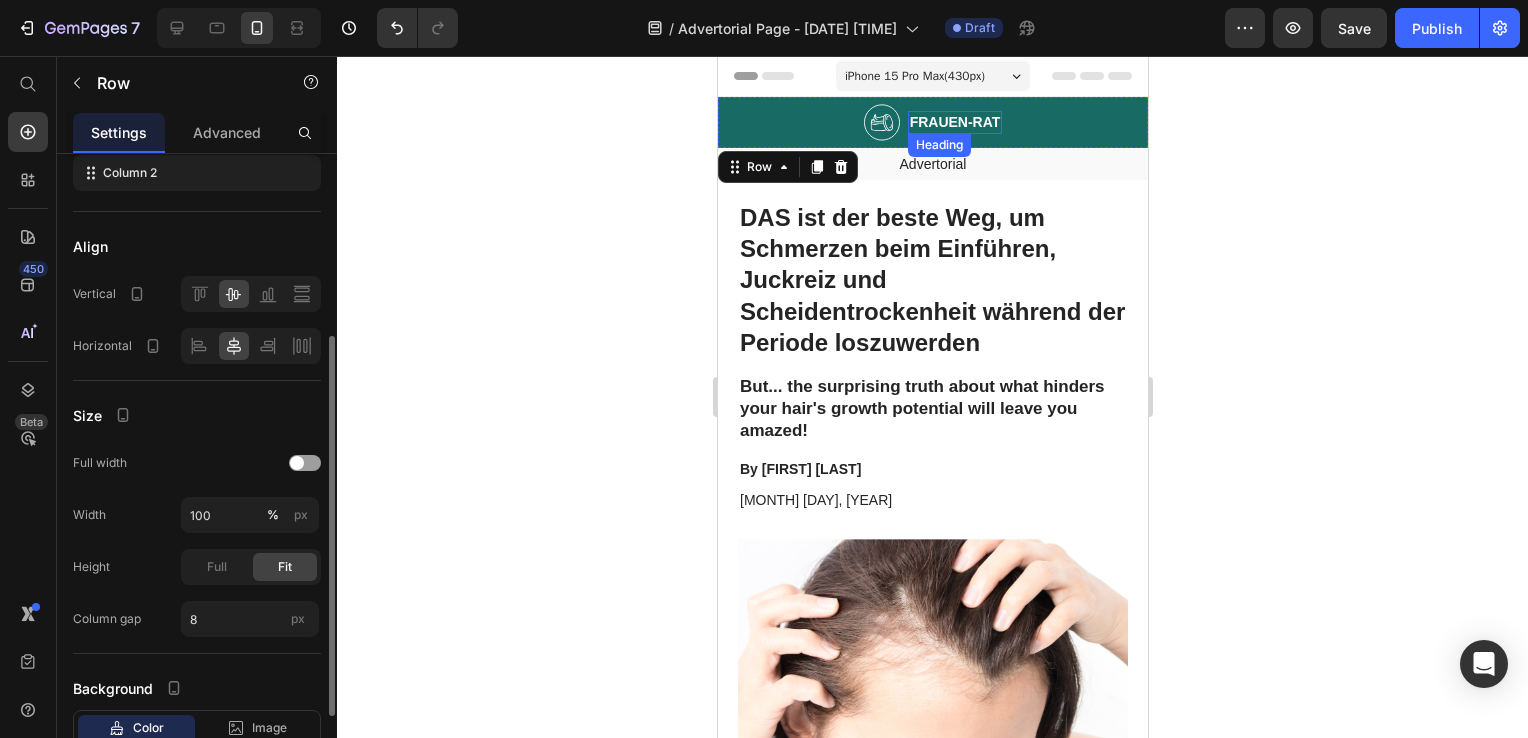 click on "FRAUEN-RAT" at bounding box center (954, 122) 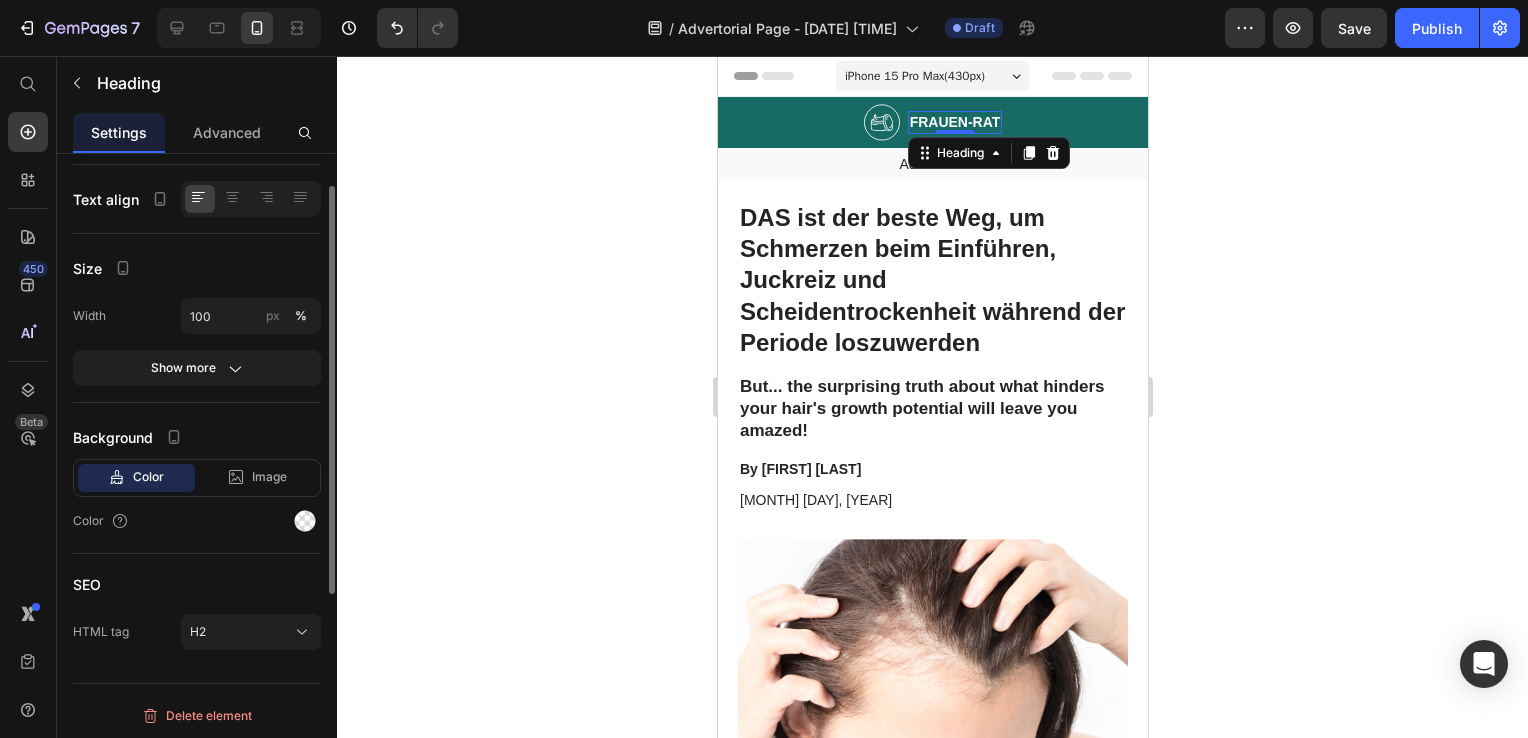 scroll, scrollTop: 0, scrollLeft: 0, axis: both 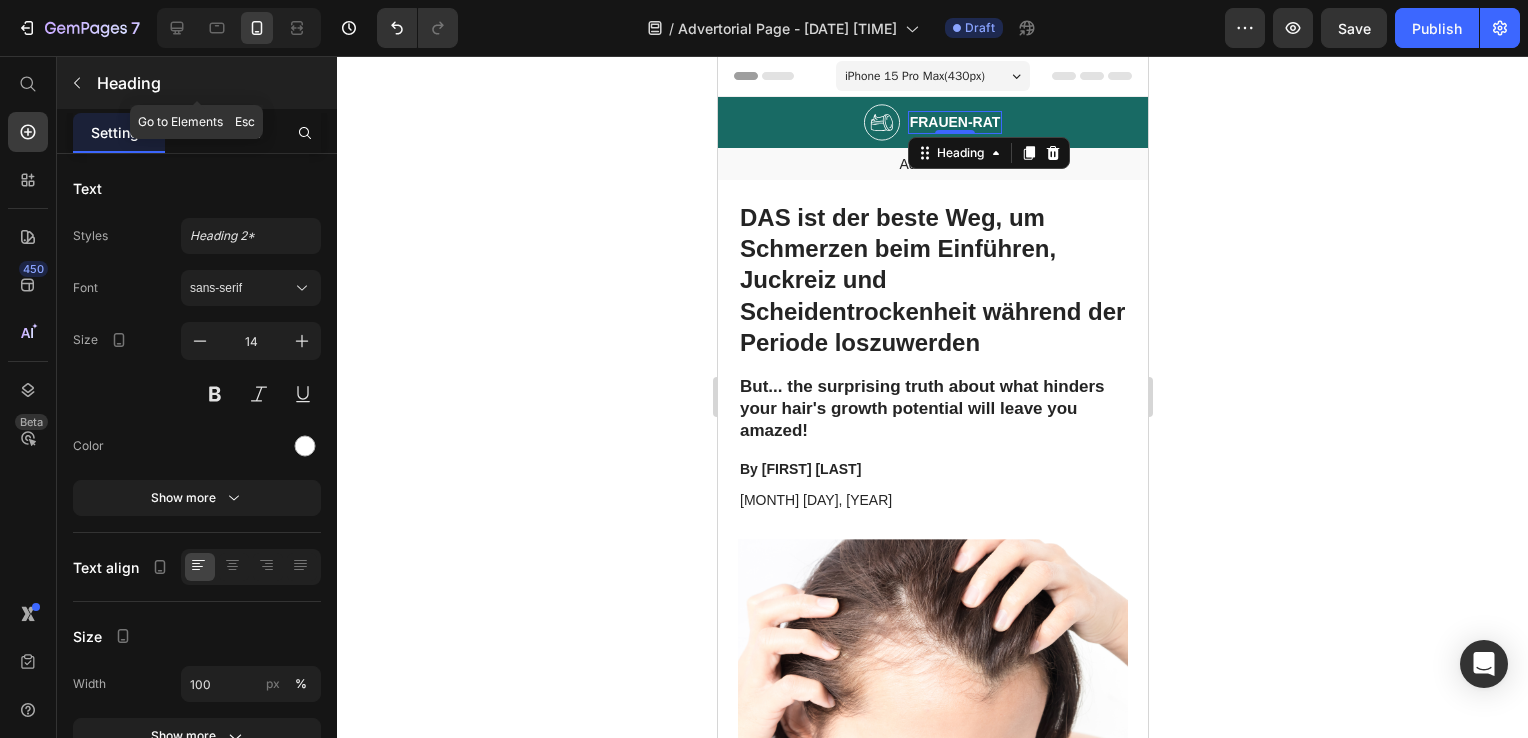 click 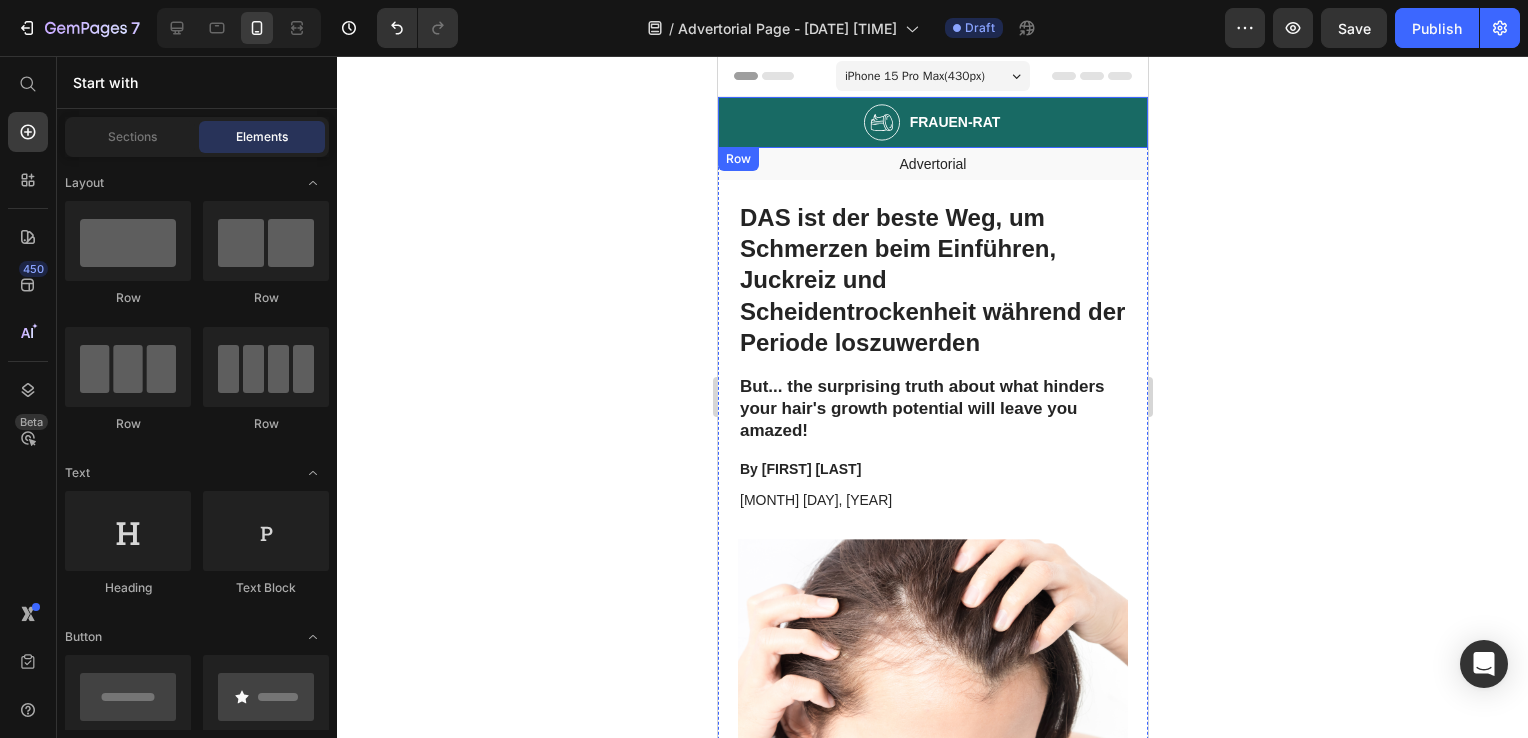 click on "Image FRAUEN-RAT Heading Row" at bounding box center [932, 122] 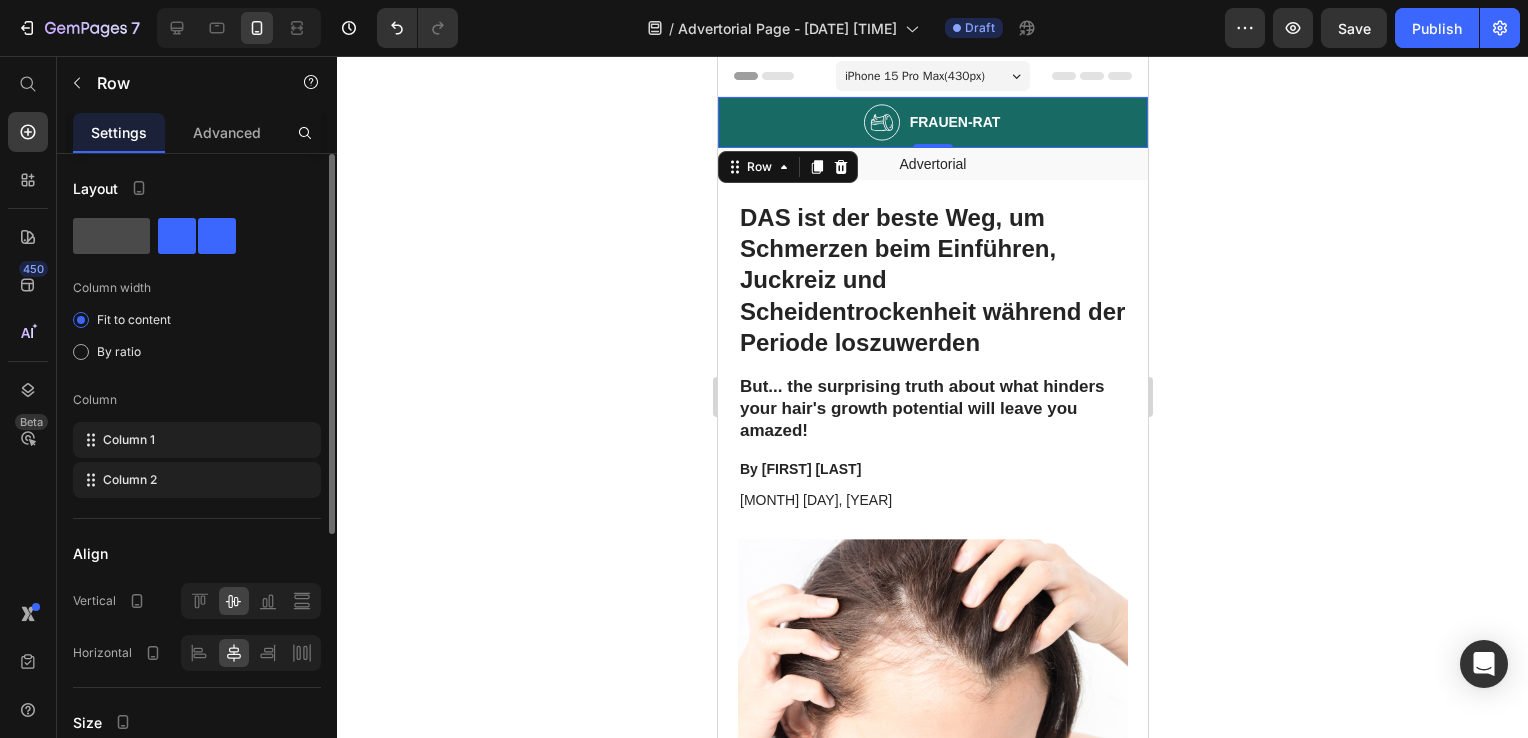 click 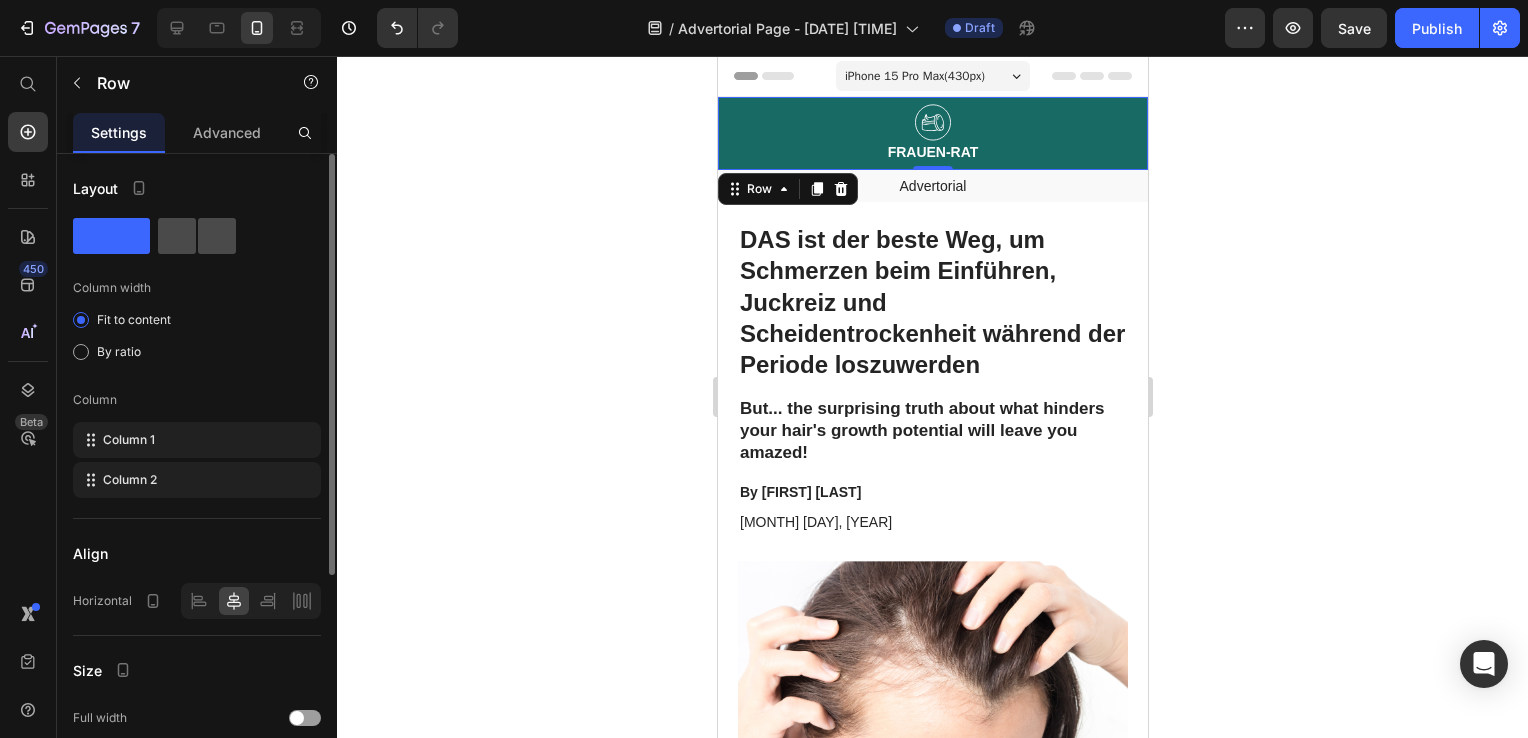 click 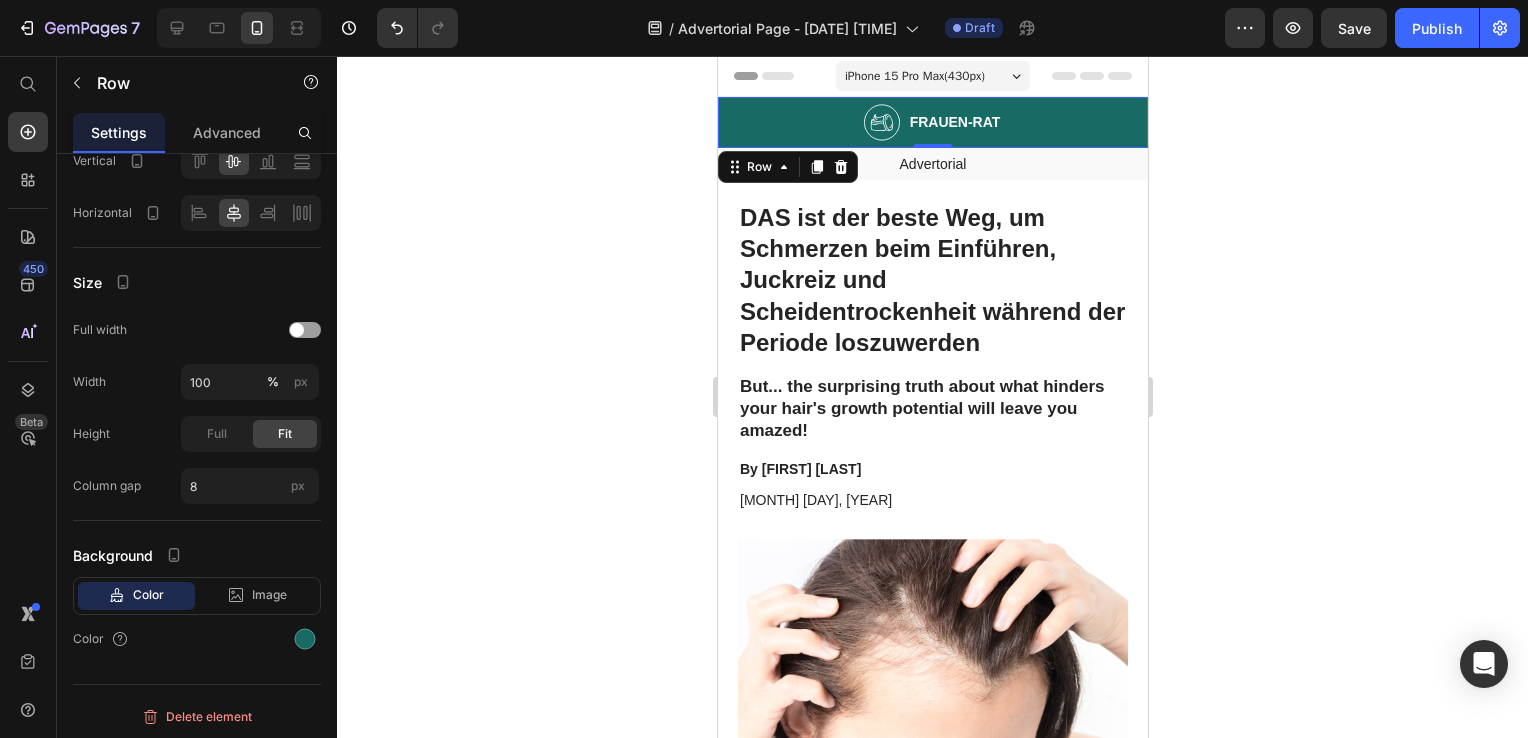 scroll, scrollTop: 0, scrollLeft: 0, axis: both 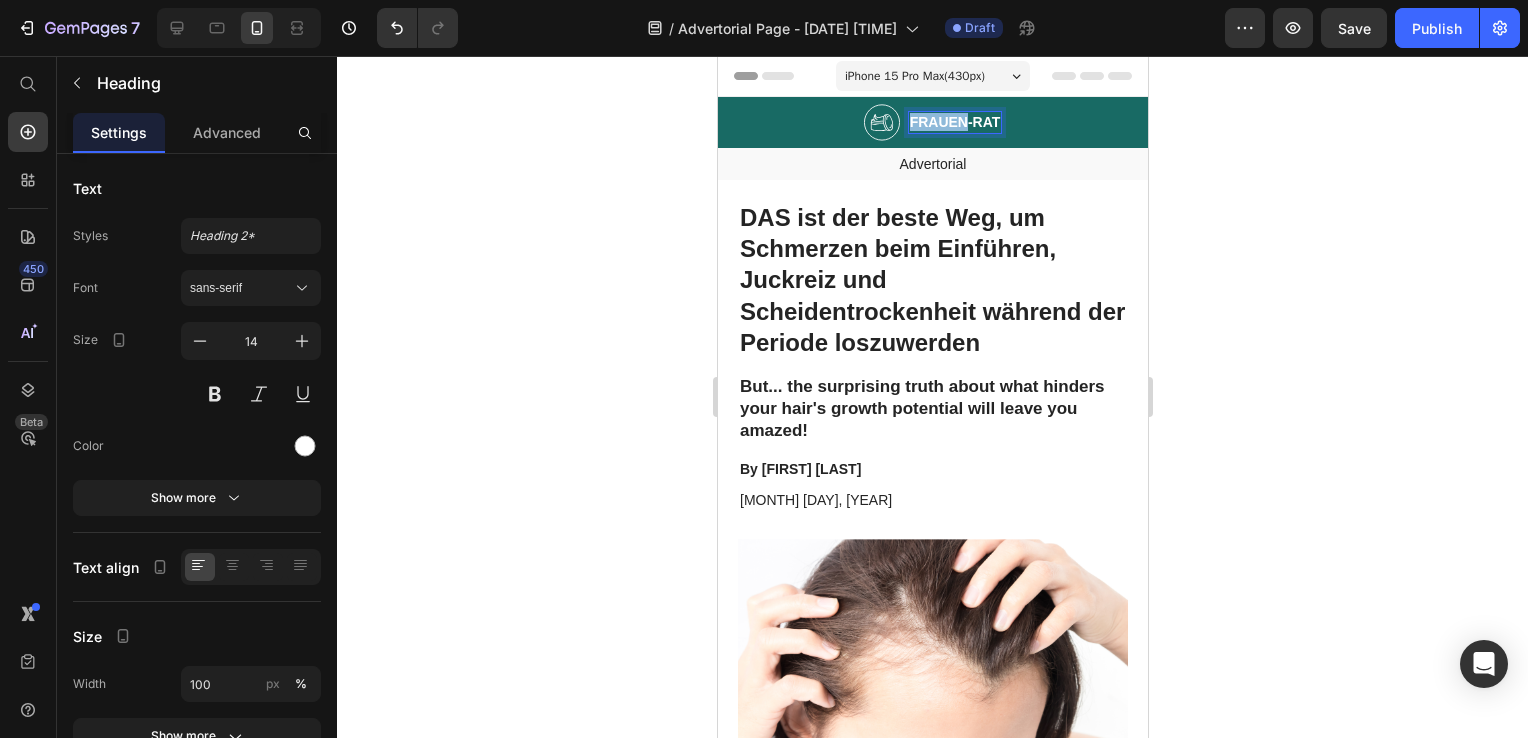 click on "FRAUEN-RAT" at bounding box center [954, 122] 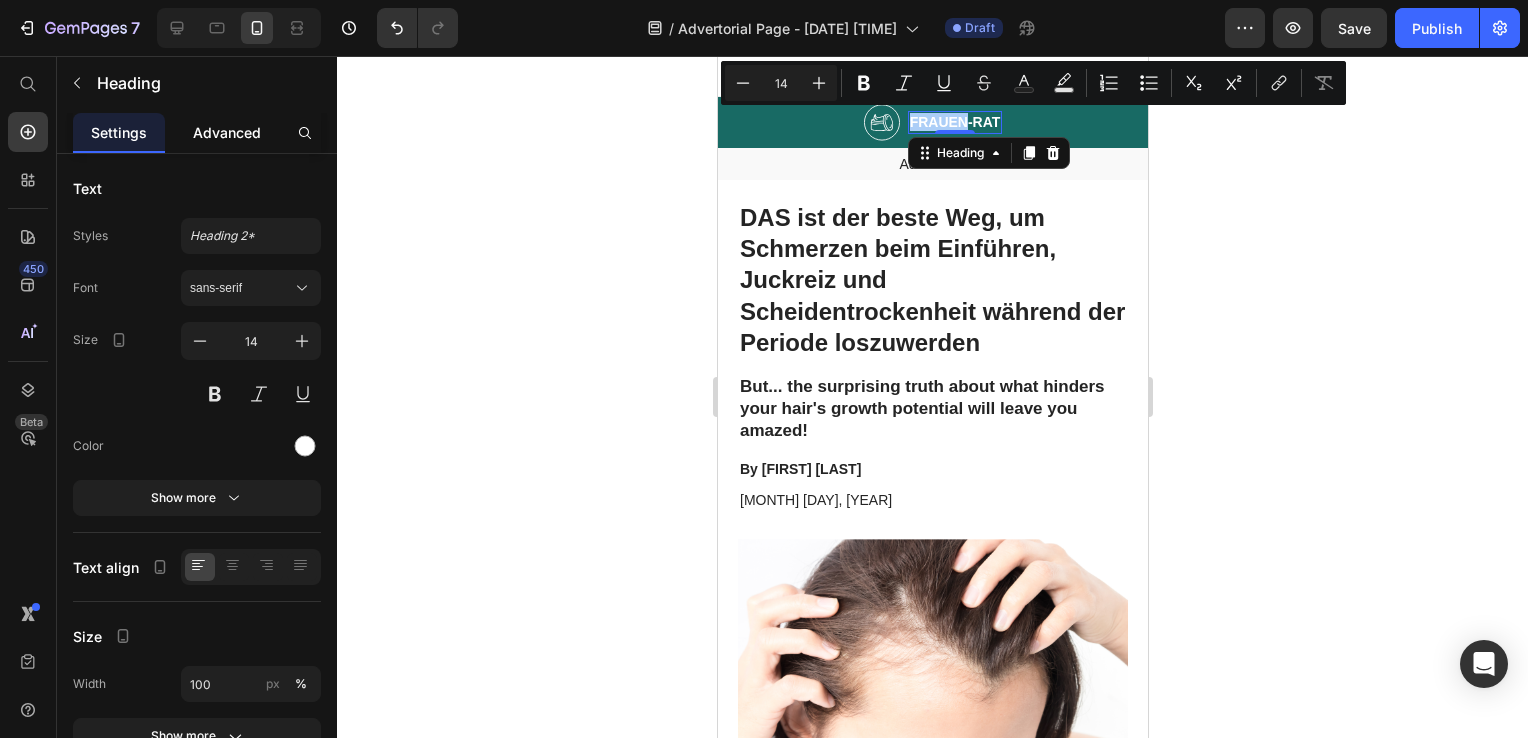 click on "Advanced" 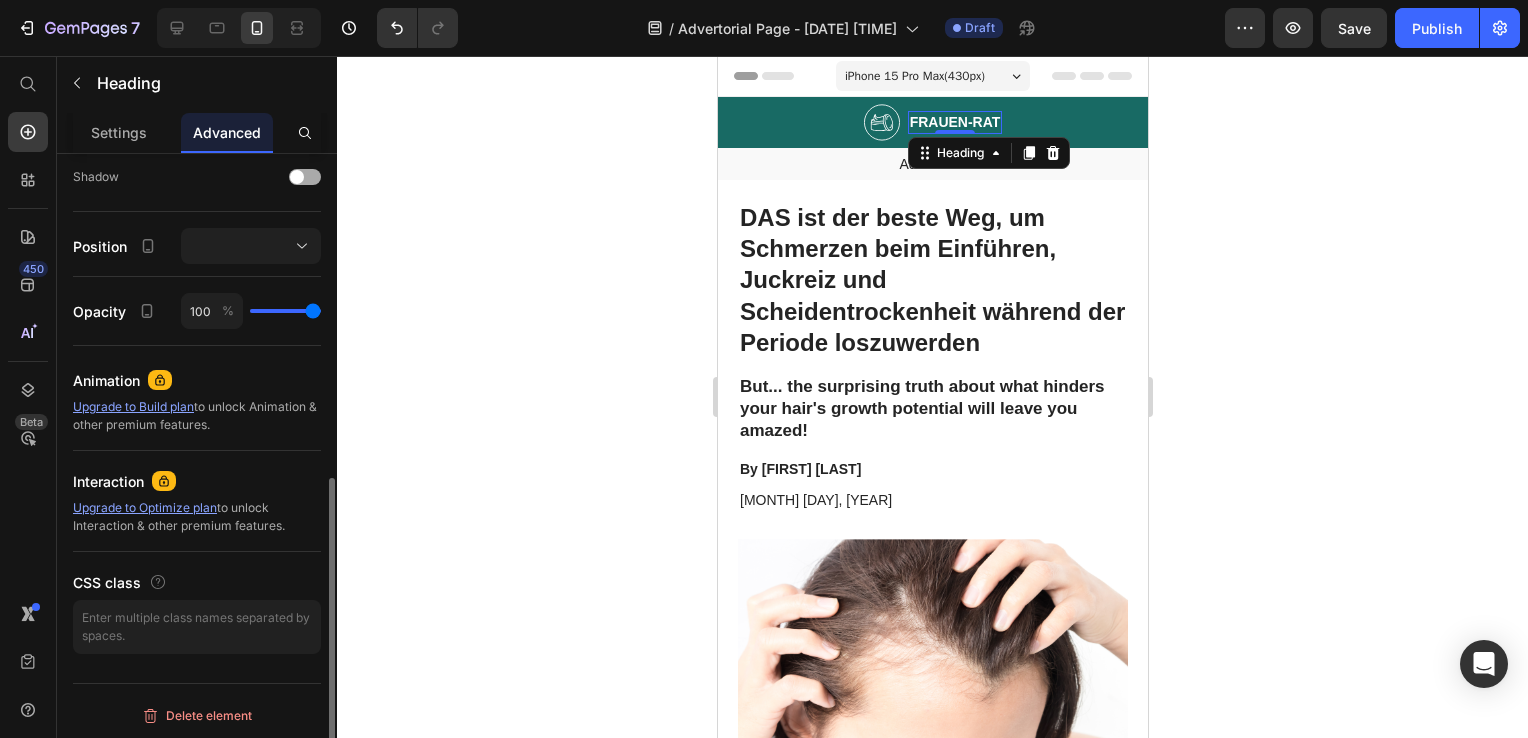 scroll, scrollTop: 660, scrollLeft: 0, axis: vertical 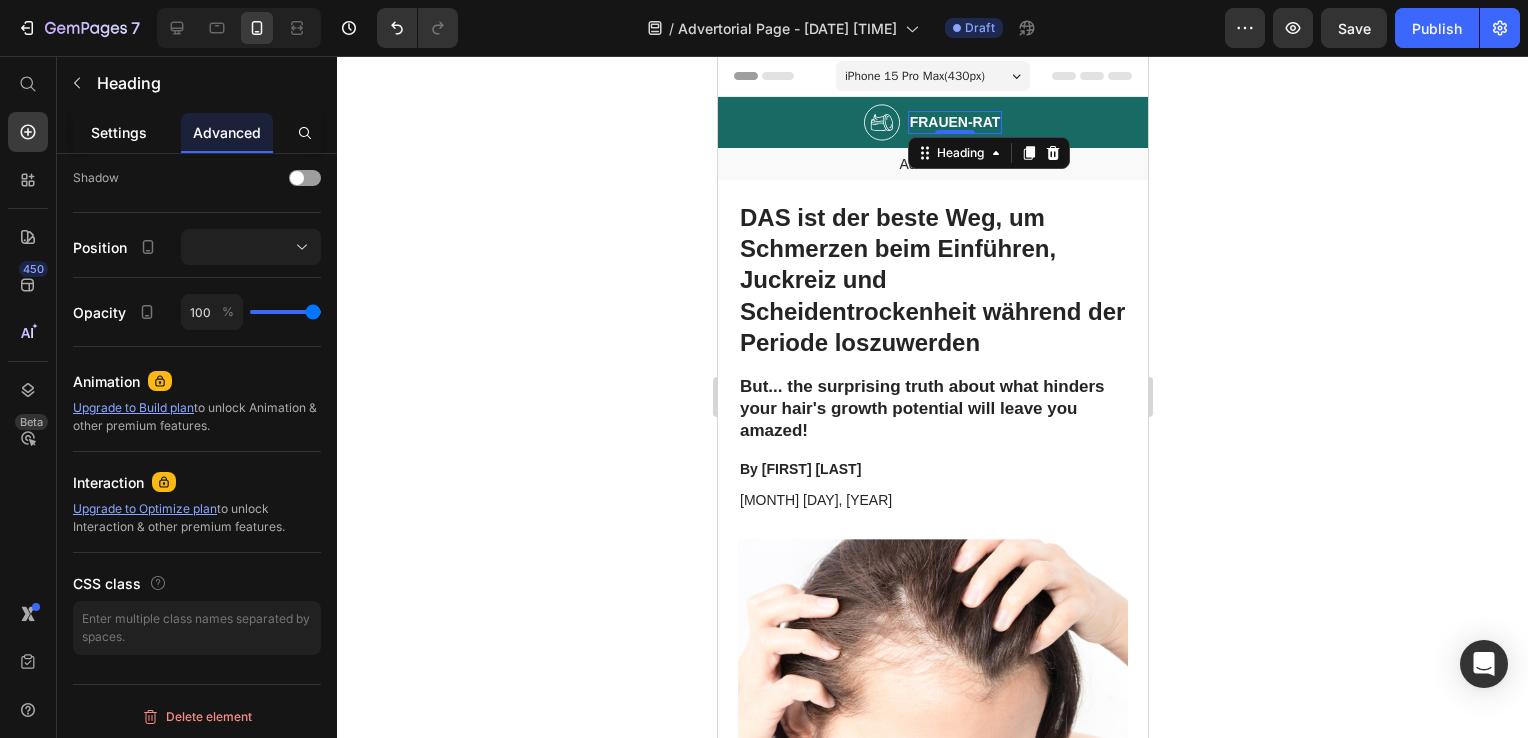 click on "Settings" at bounding box center (119, 132) 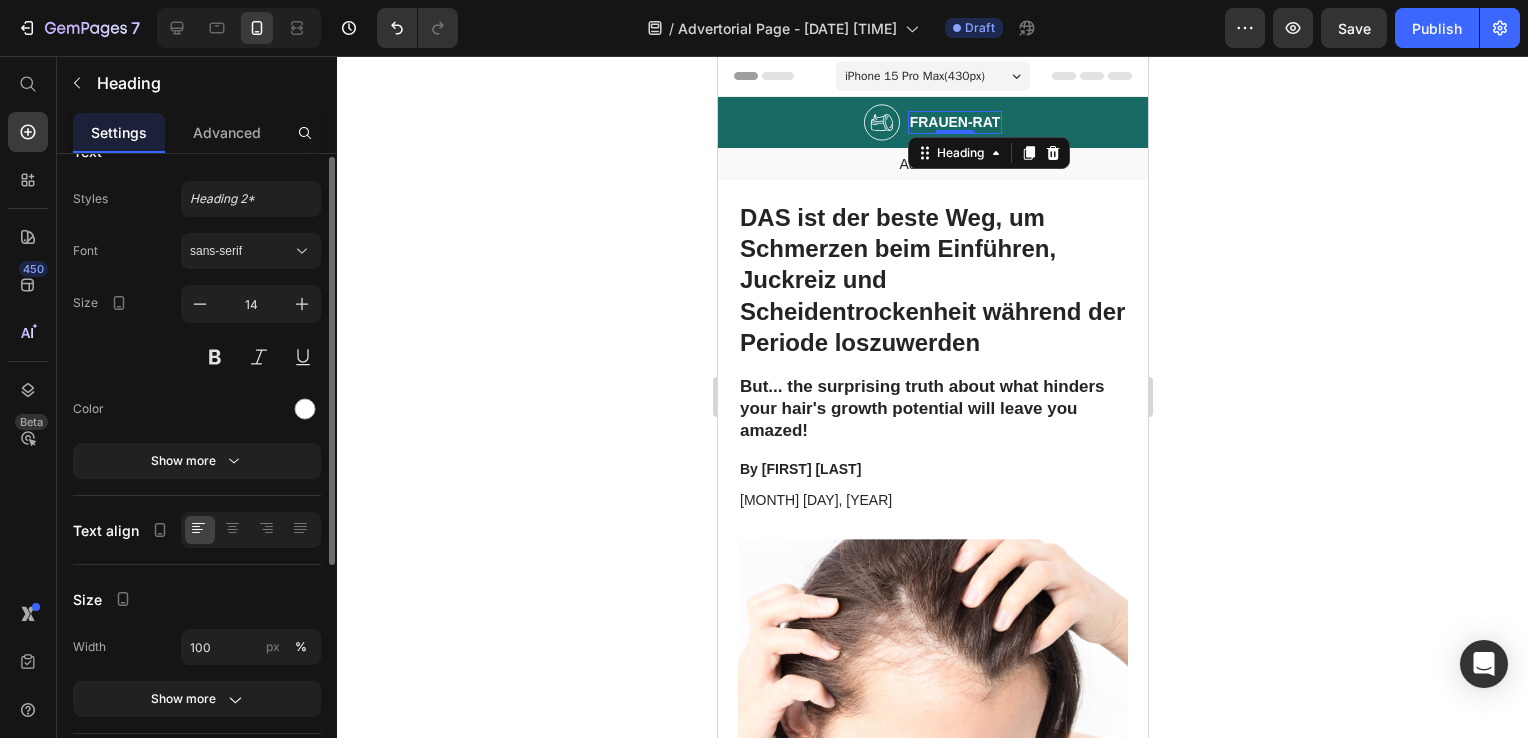 scroll, scrollTop: 0, scrollLeft: 0, axis: both 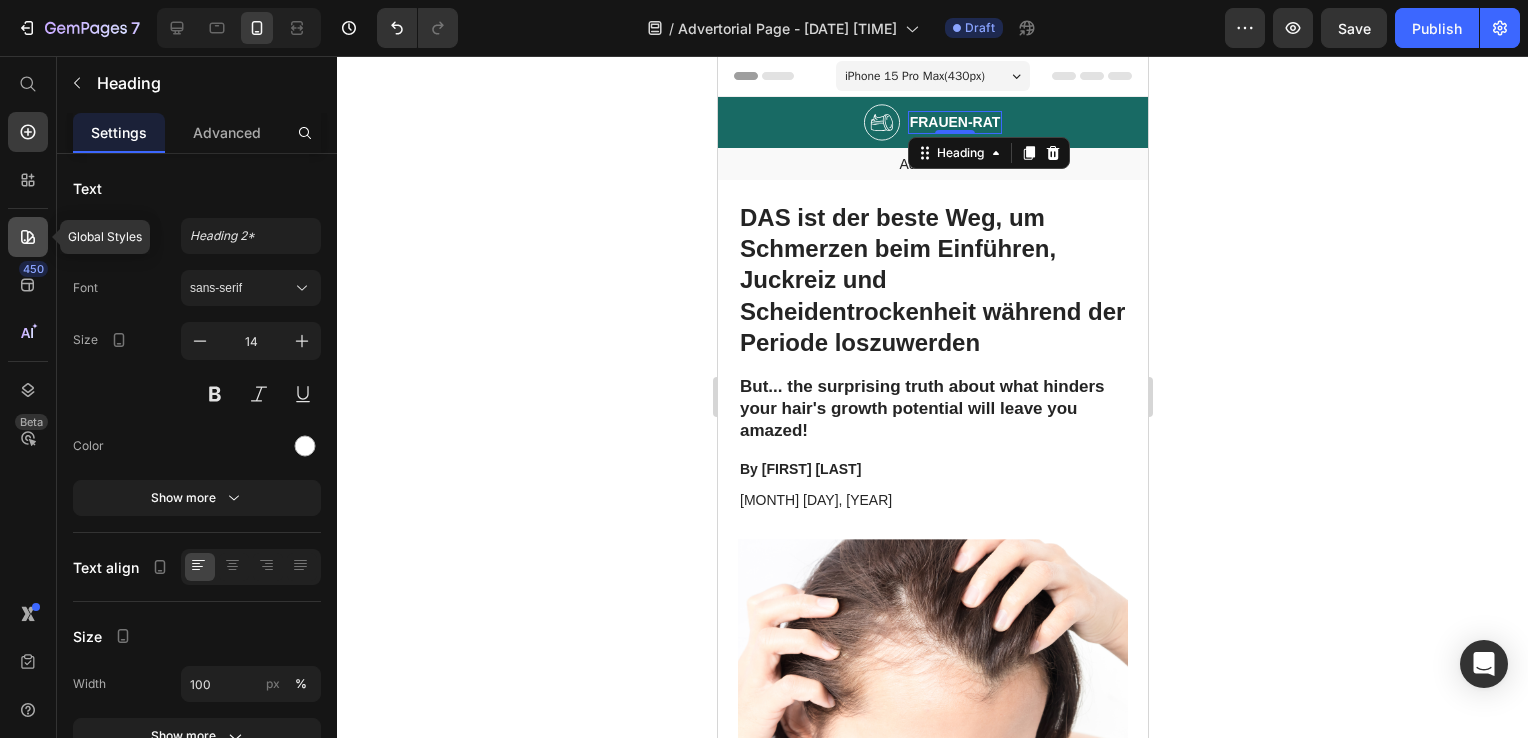 click 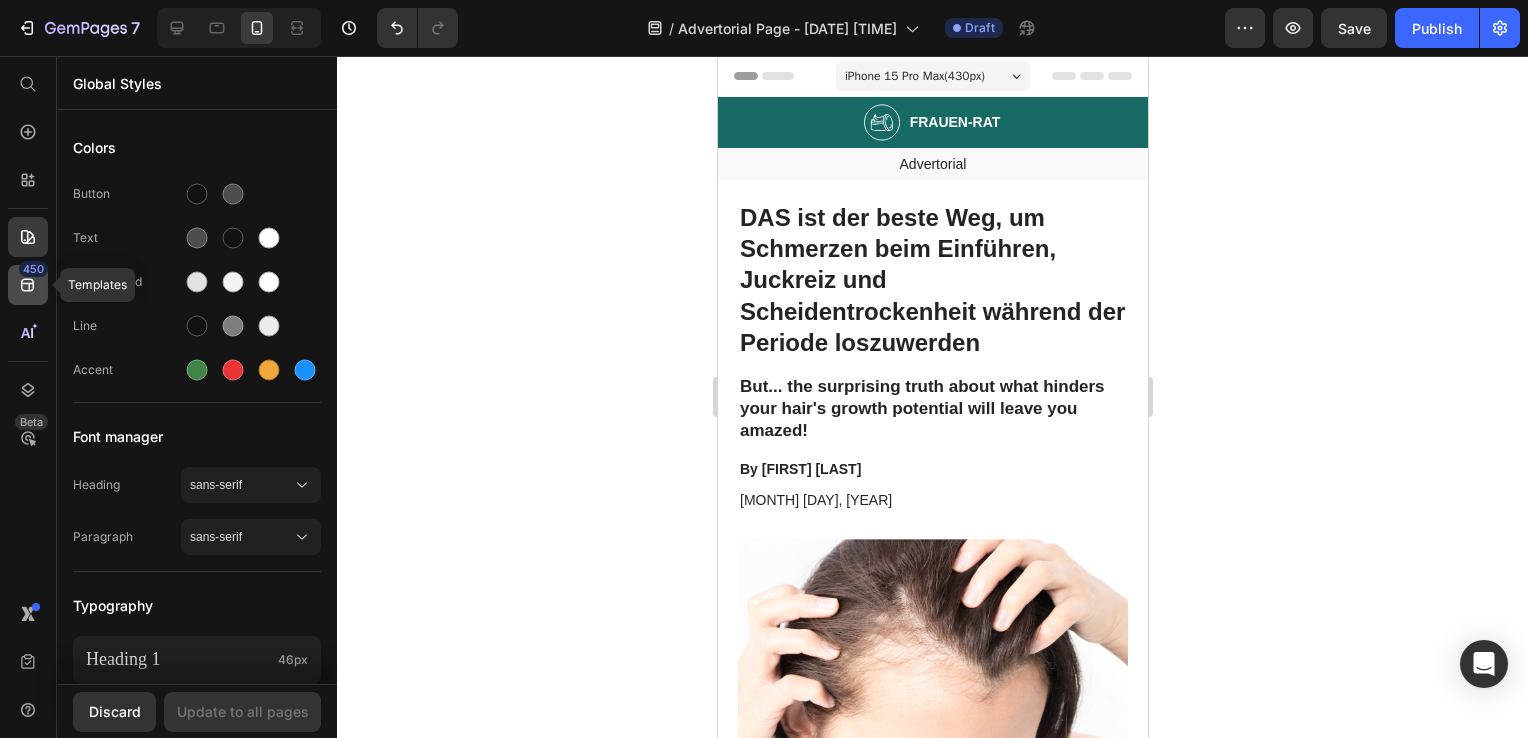 click 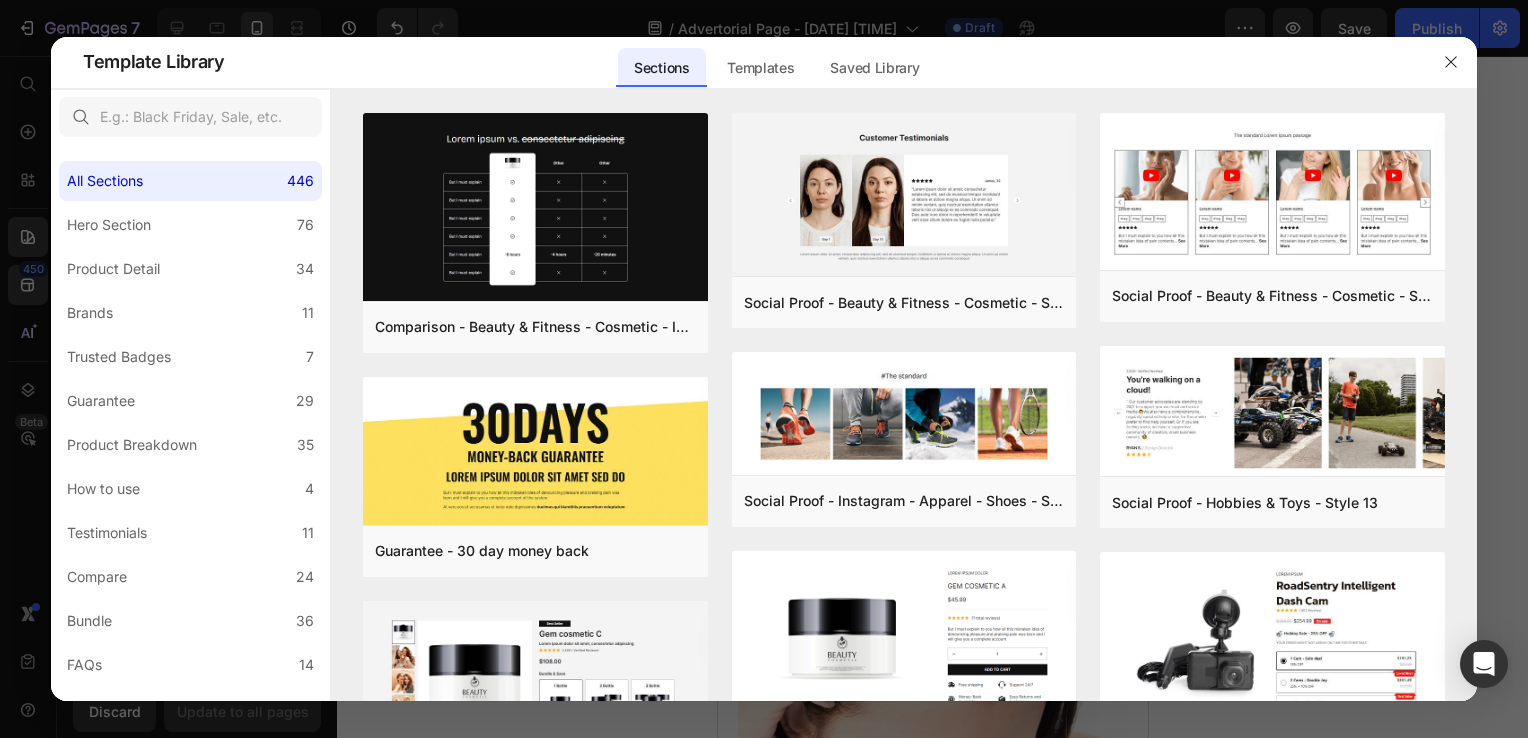 click at bounding box center (1451, 62) 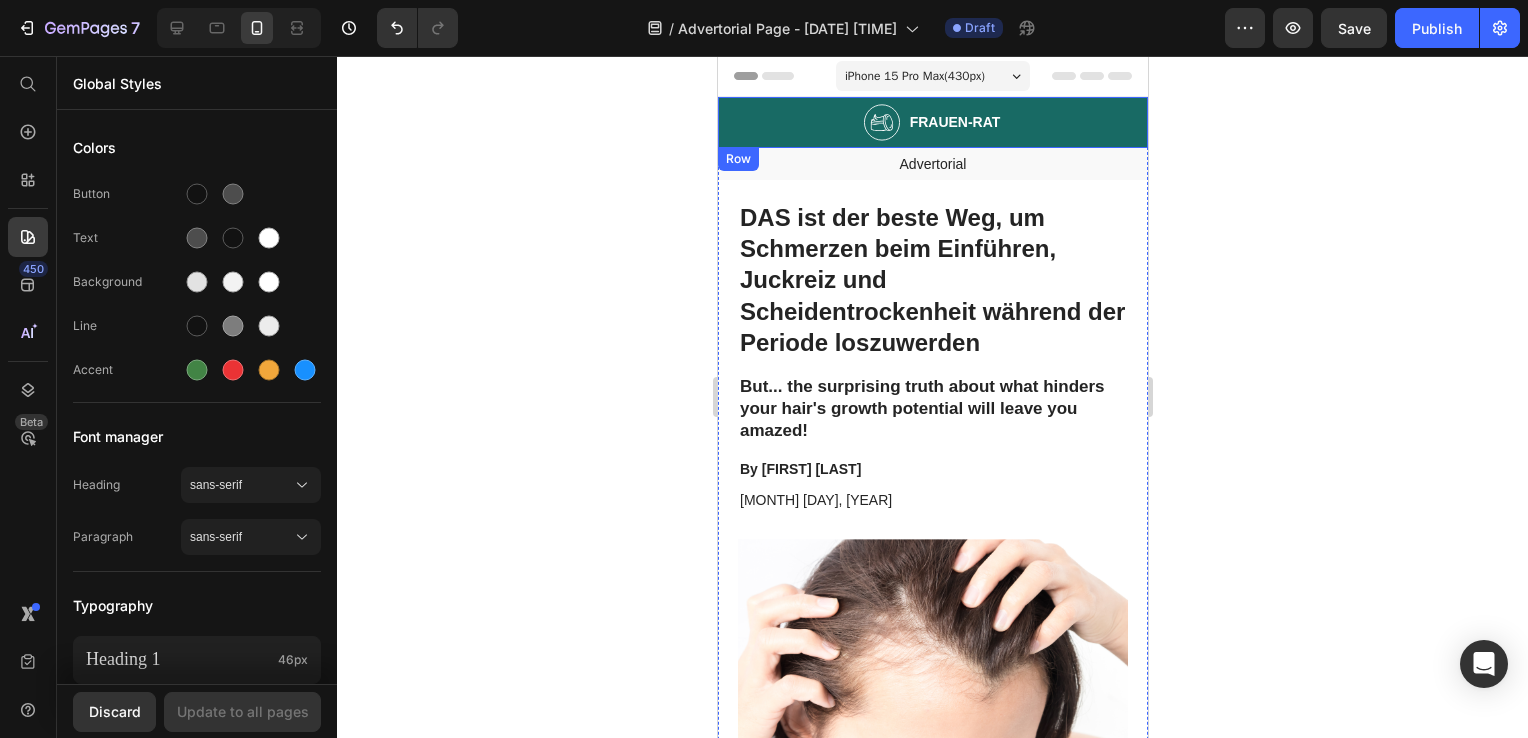click on "Image FRAUEN-RAT Heading Row" at bounding box center (932, 122) 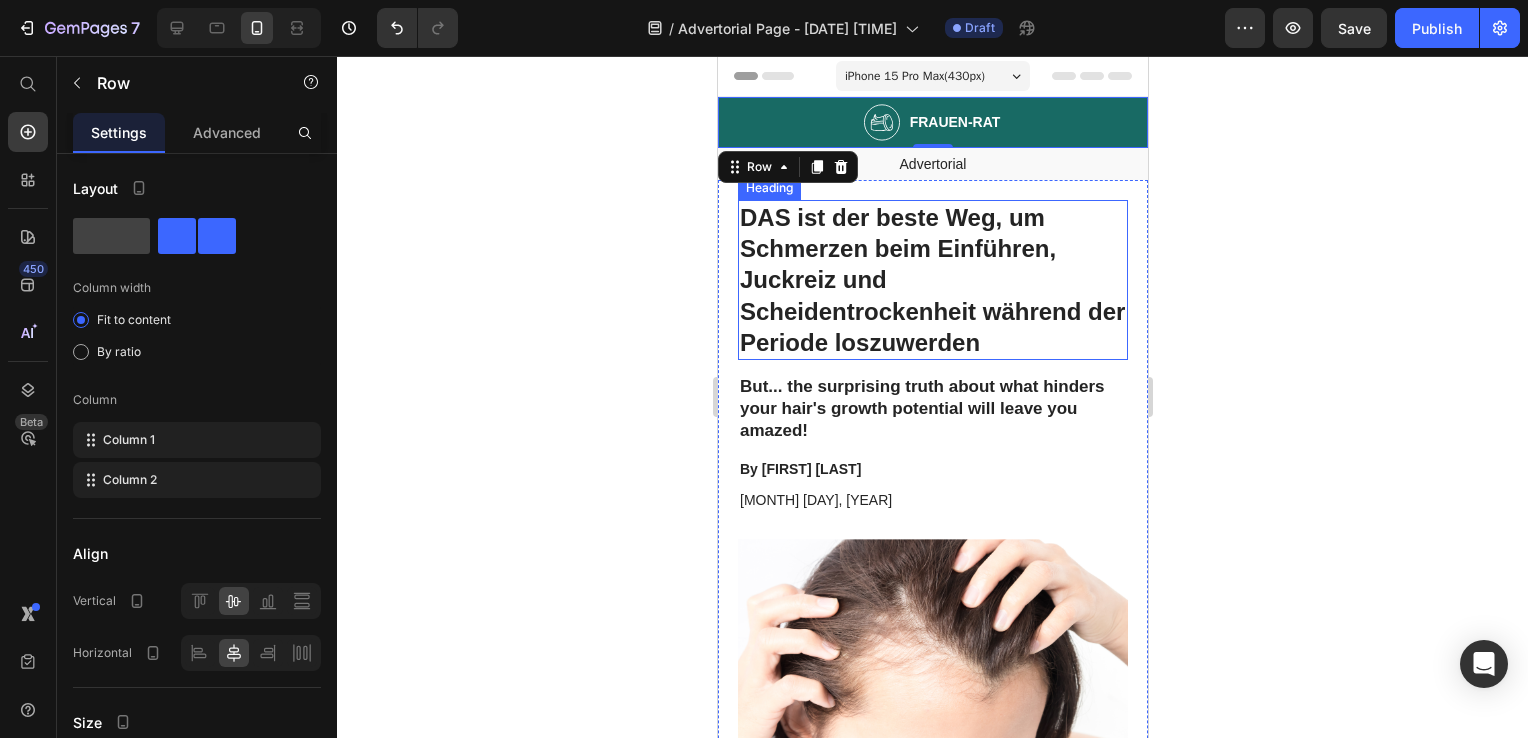click on "DAS ist der beste Weg, um Schmerzen beim Einführen, Juckreiz und Scheidentrockenheit während der Periode loszuwerden" at bounding box center (932, 280) 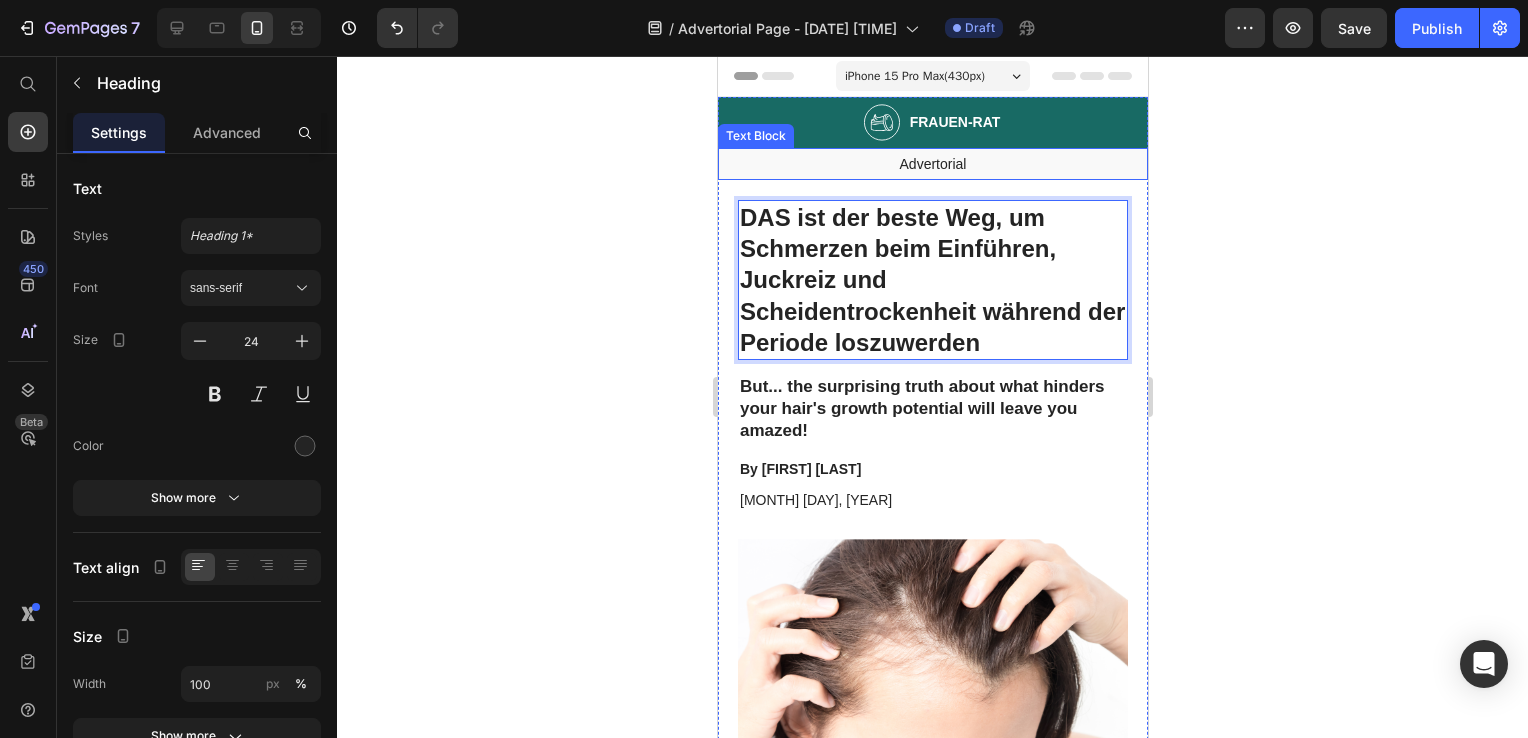 click on "Advertorial" at bounding box center (932, 164) 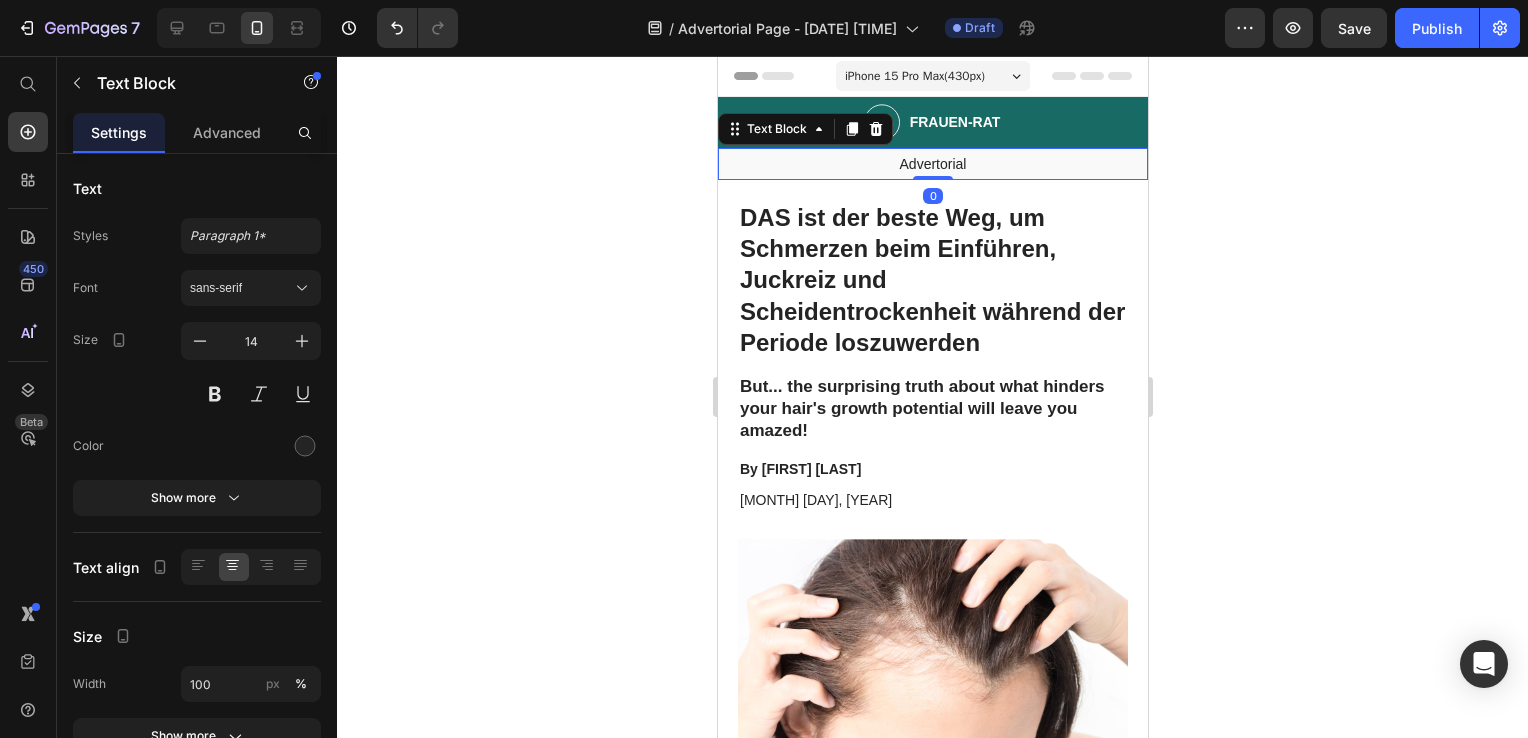 click on "Advertorial" at bounding box center (932, 164) 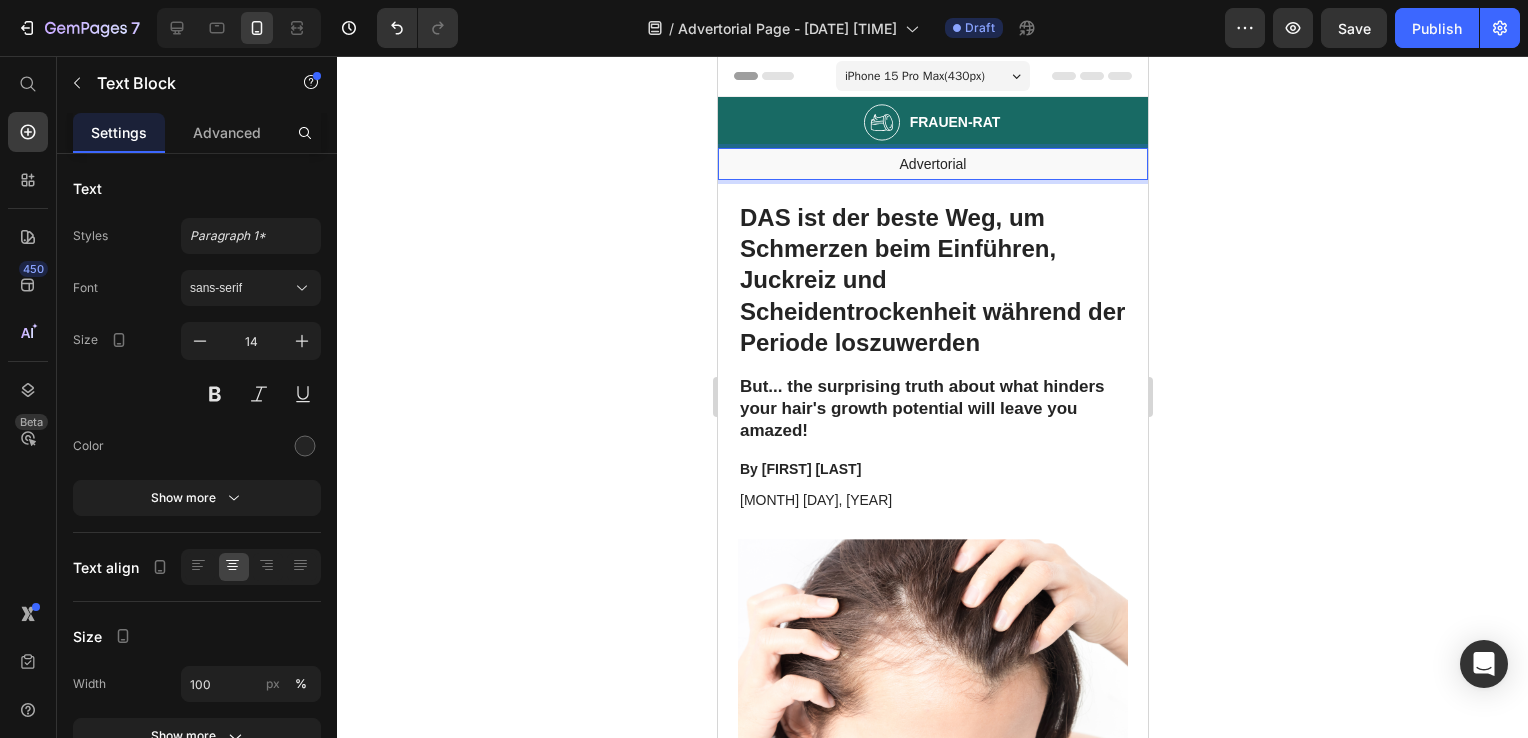 click on "Advertorial" at bounding box center (932, 164) 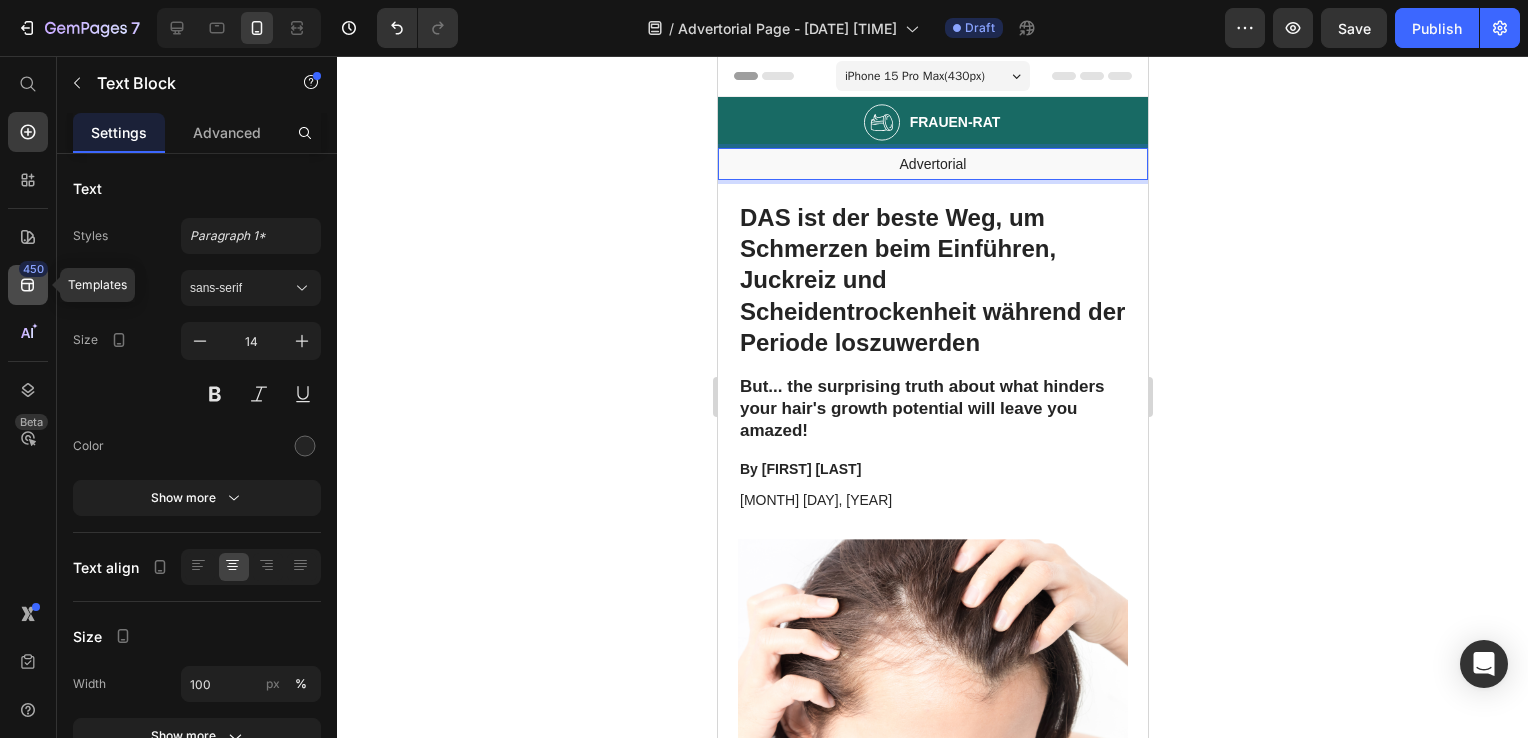 click 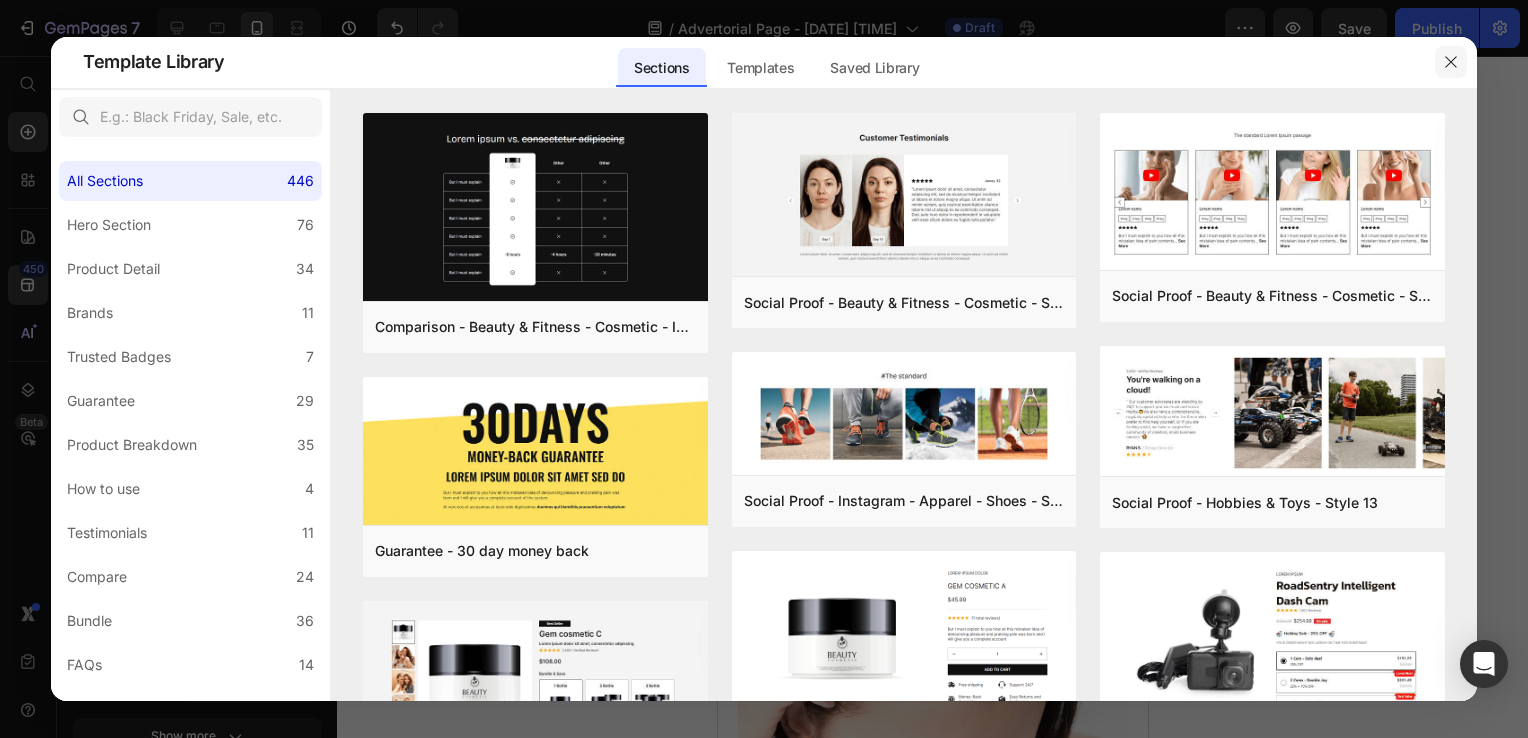 click 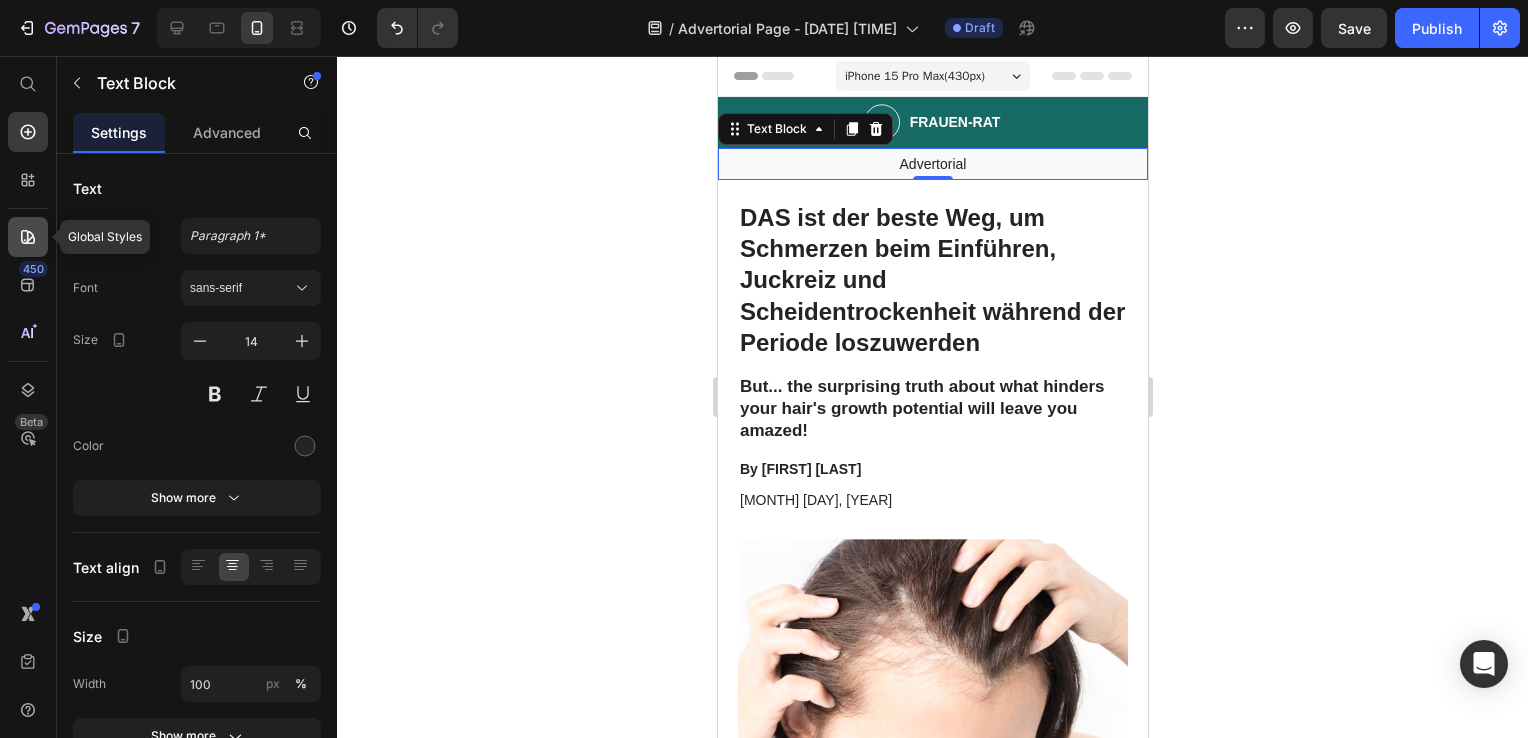 click 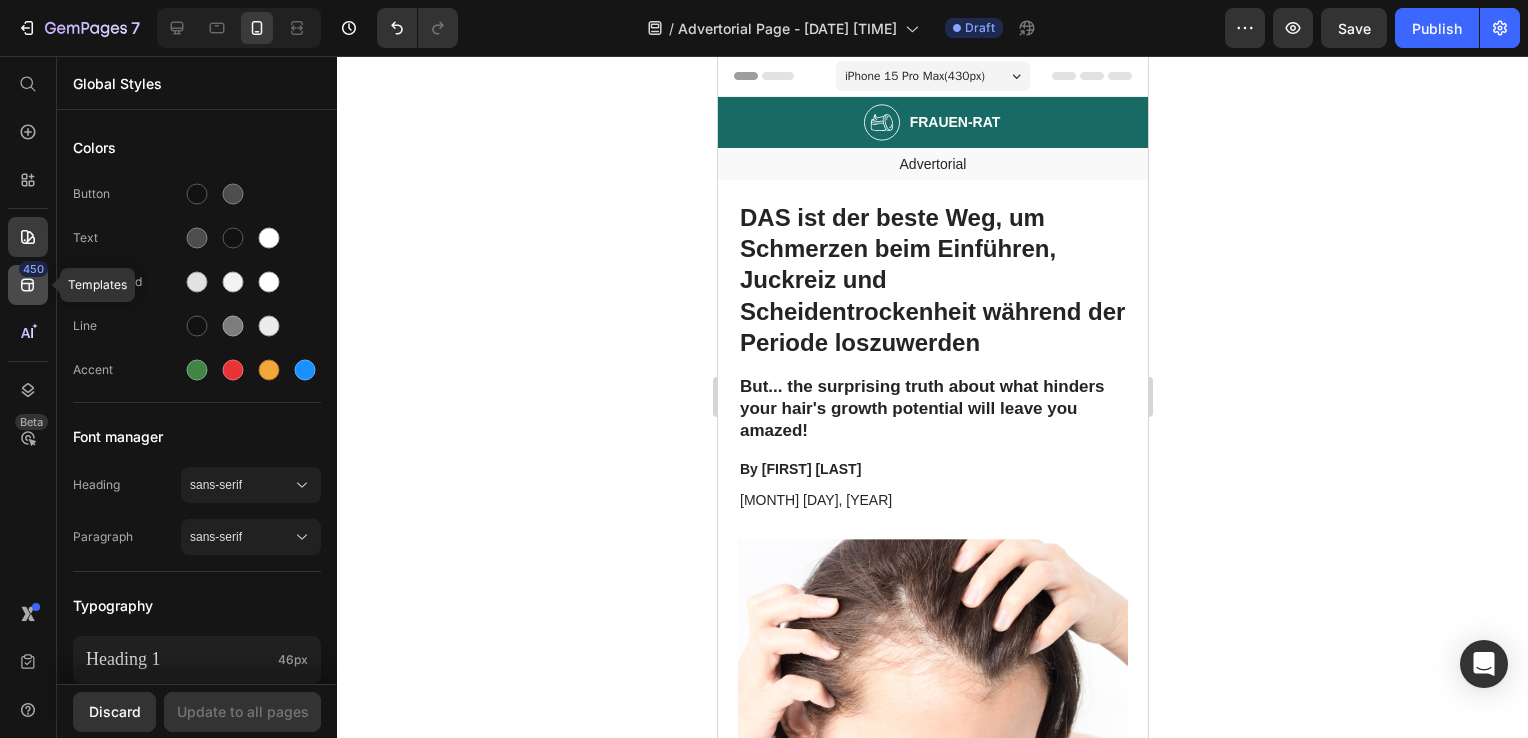 click on "450" 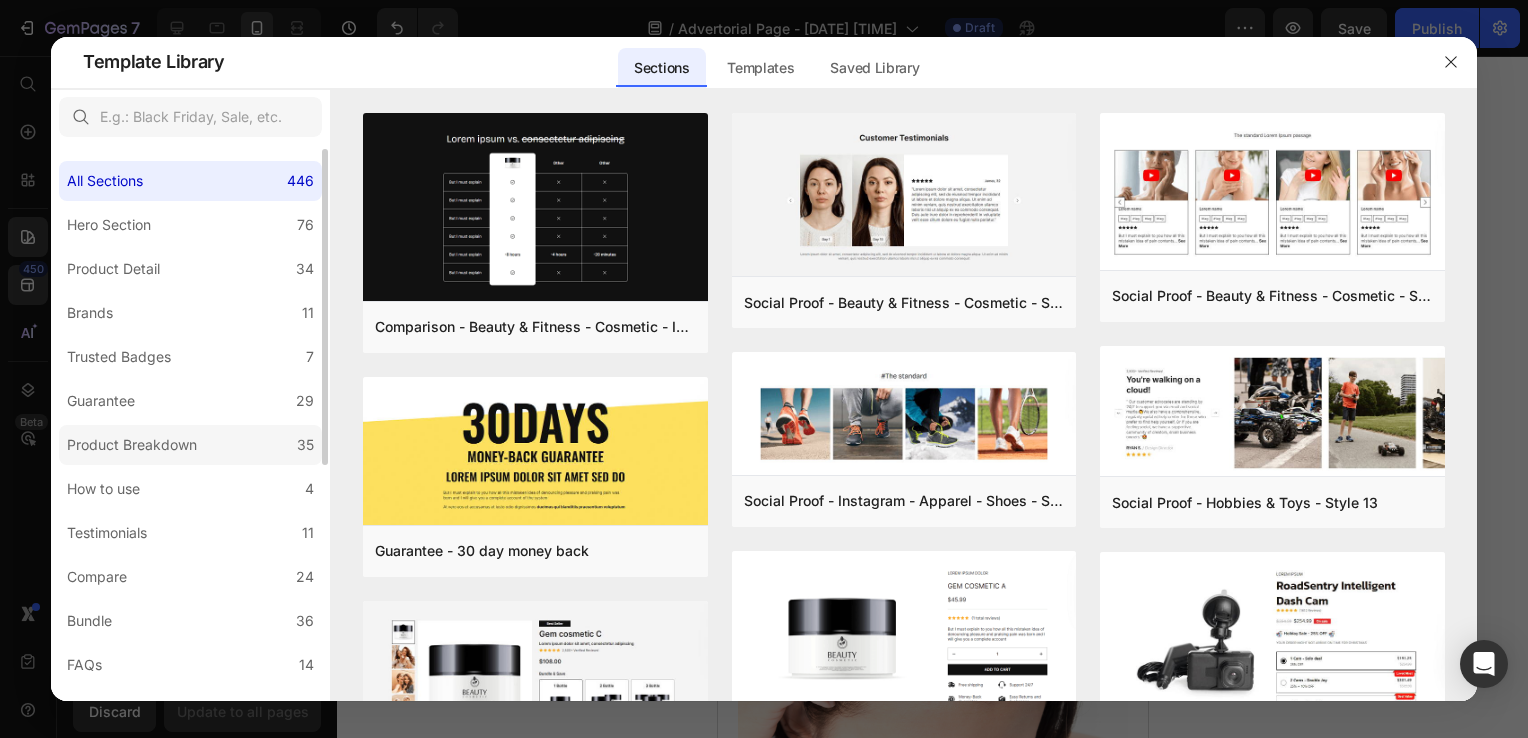 scroll, scrollTop: 423, scrollLeft: 0, axis: vertical 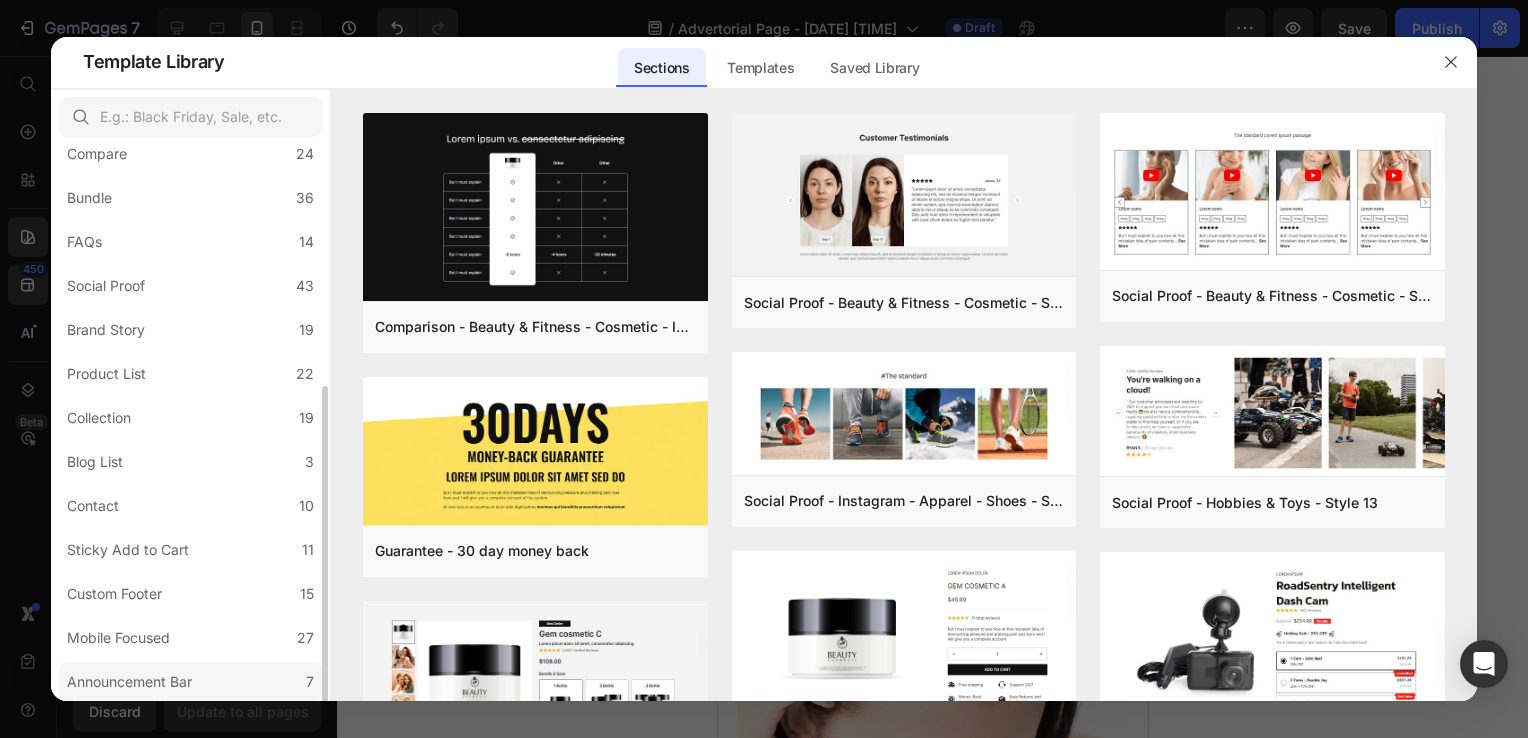 click on "Announcement Bar" at bounding box center [129, 682] 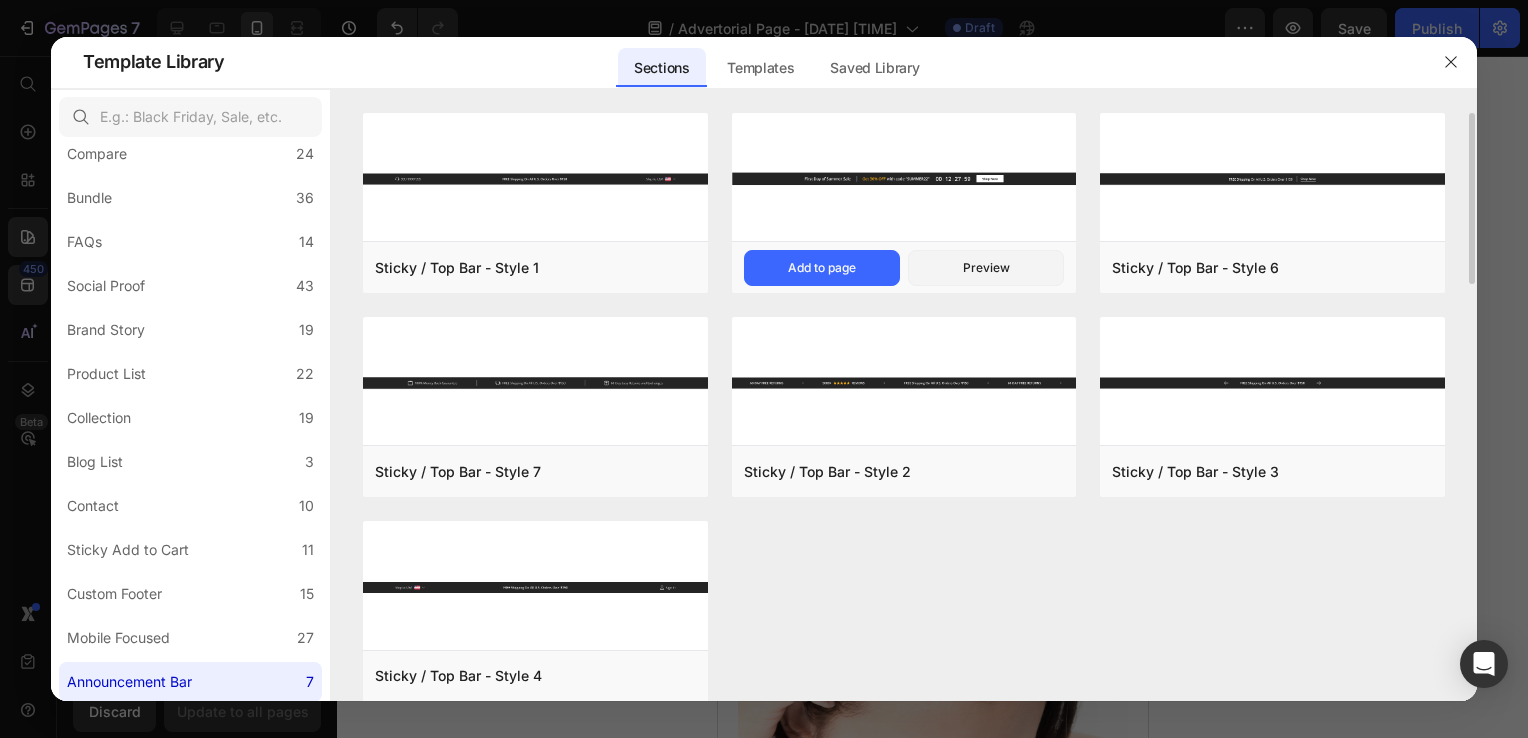 click at bounding box center (904, 179) 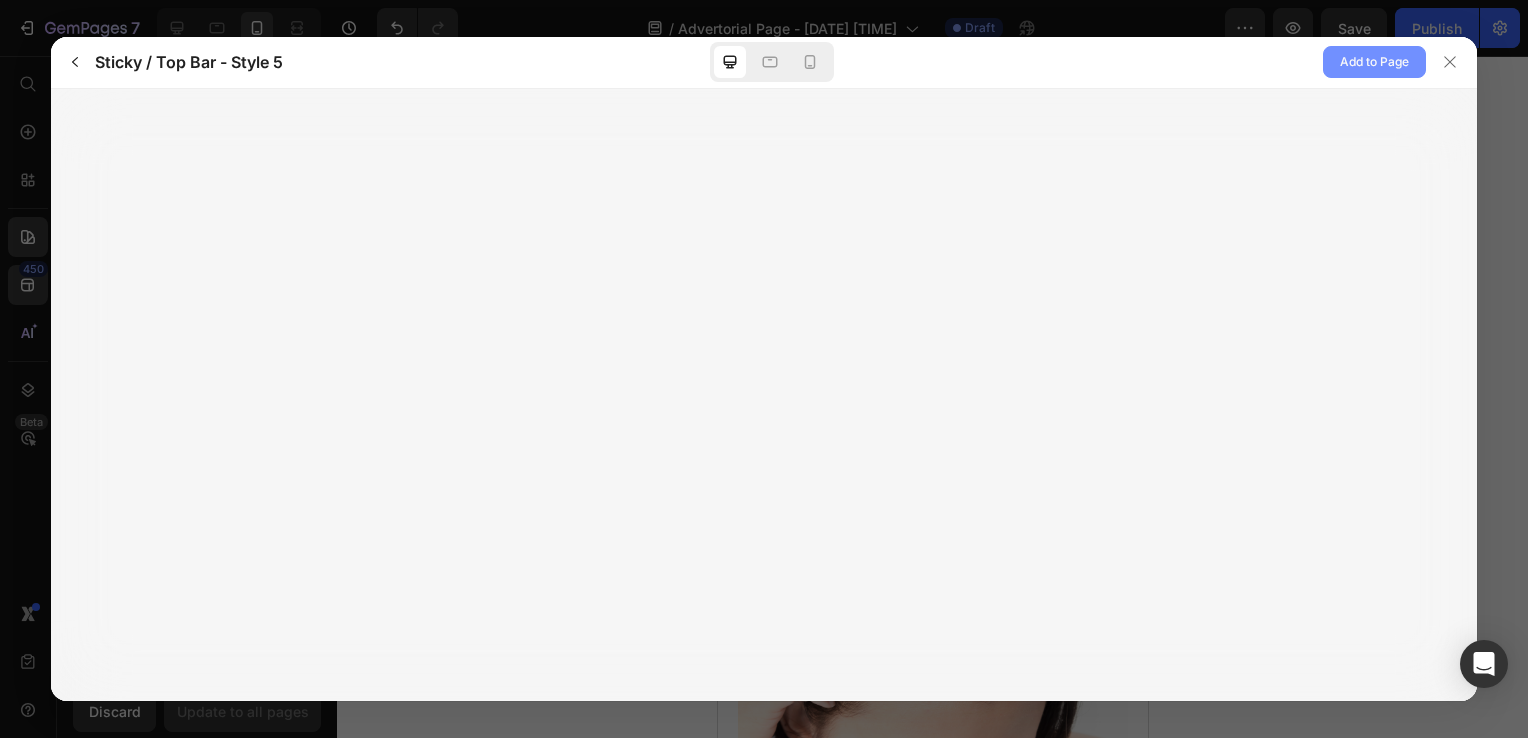 click on "Add to Page" 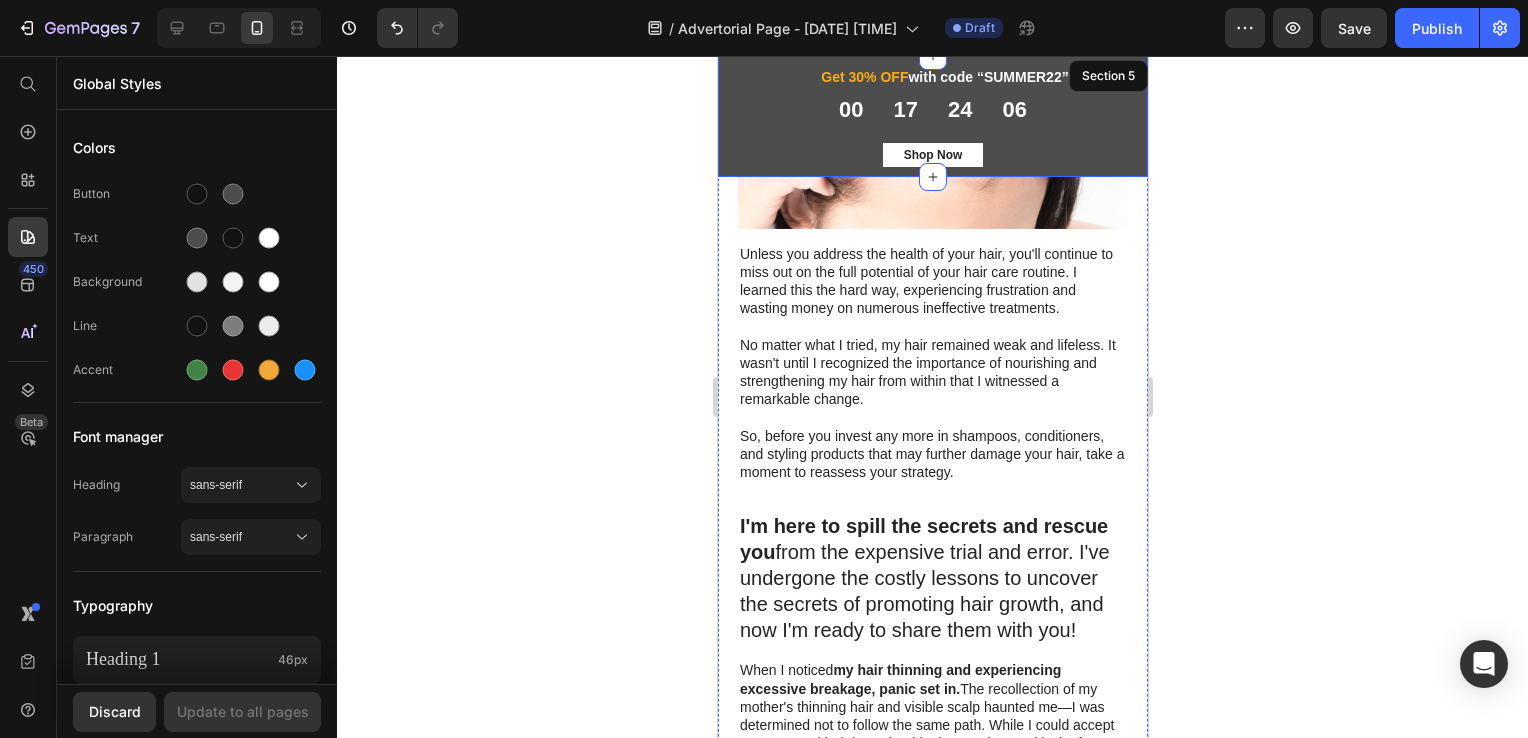 scroll, scrollTop: 0, scrollLeft: 0, axis: both 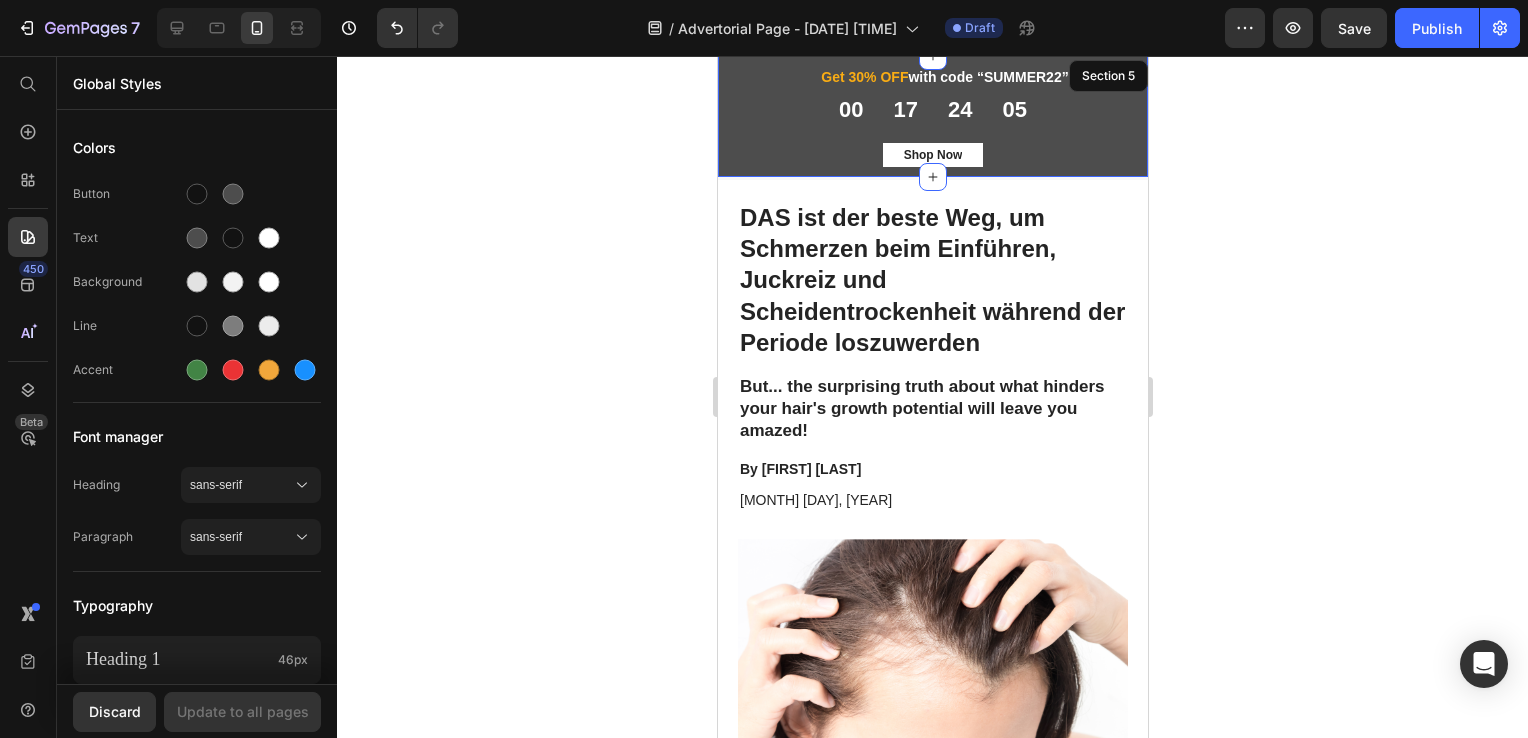 click 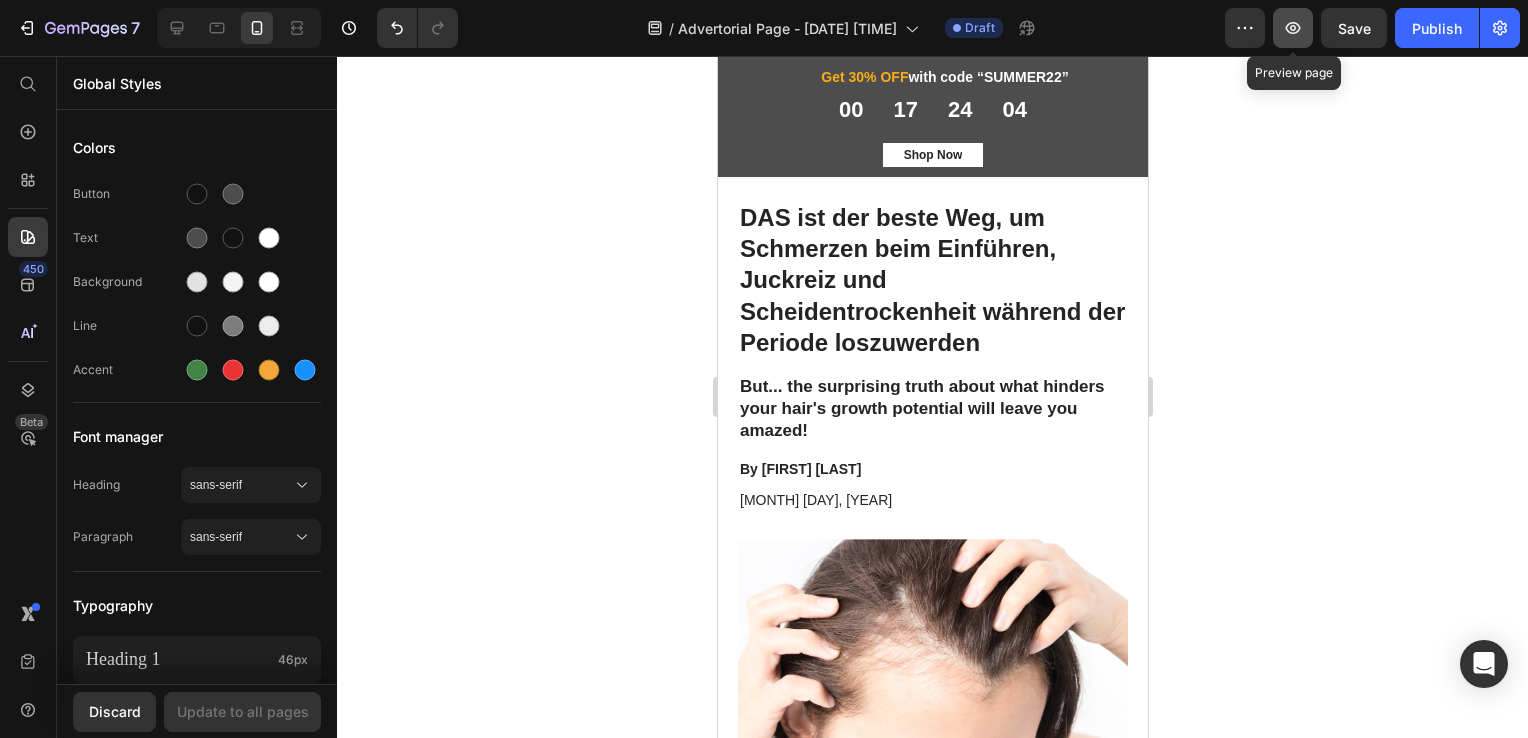 click 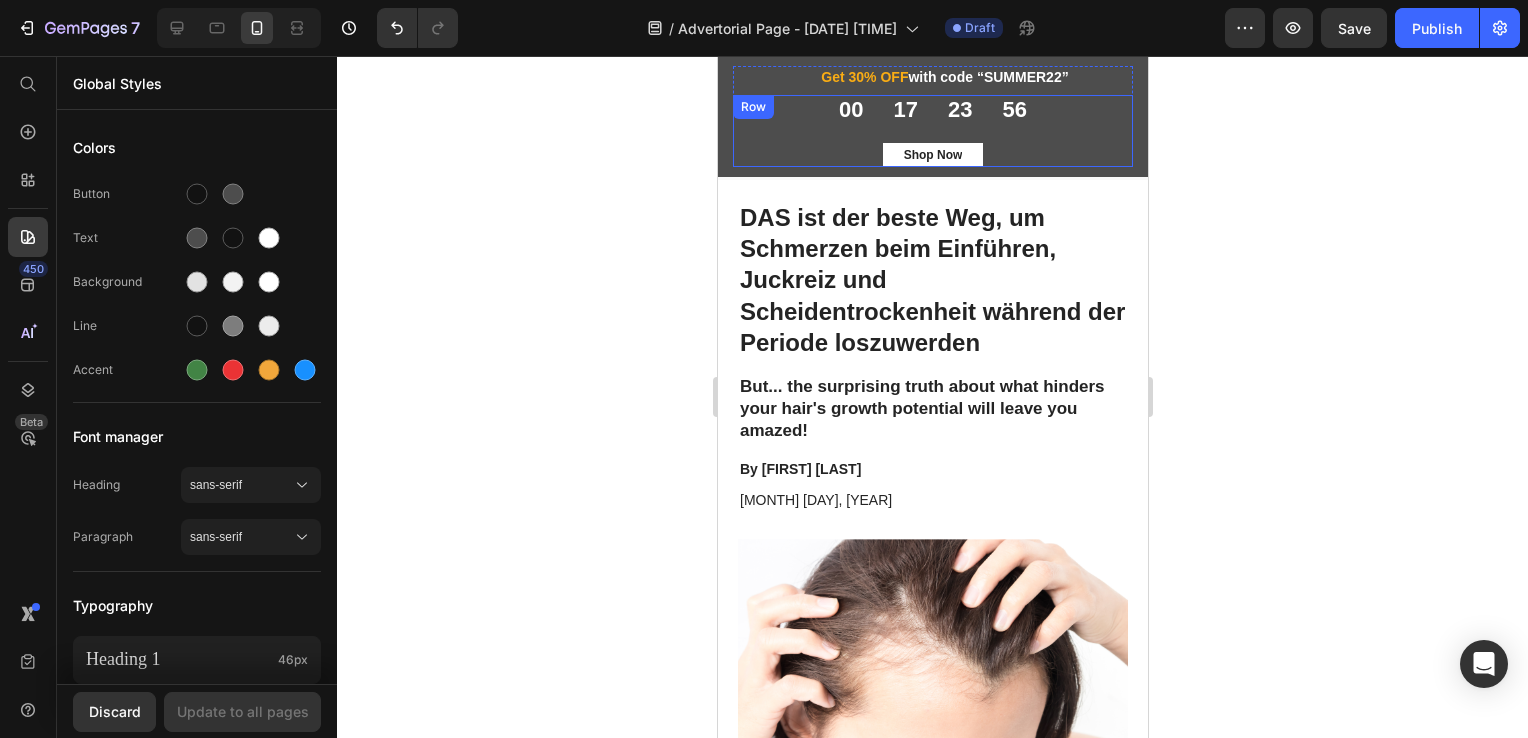 click on "00 17 23 56 CountDown Timer Shop Now Button Row" at bounding box center (932, 130) 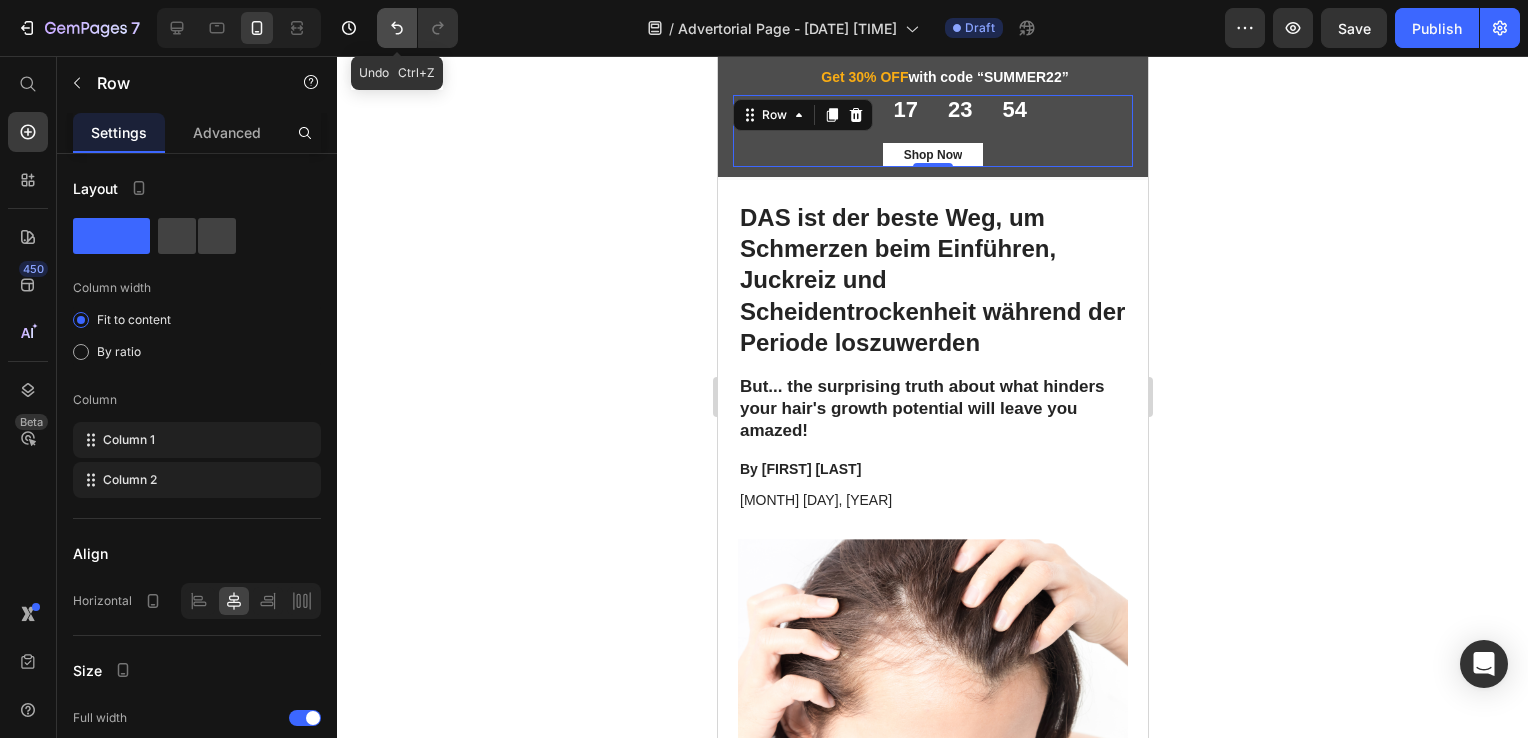 click 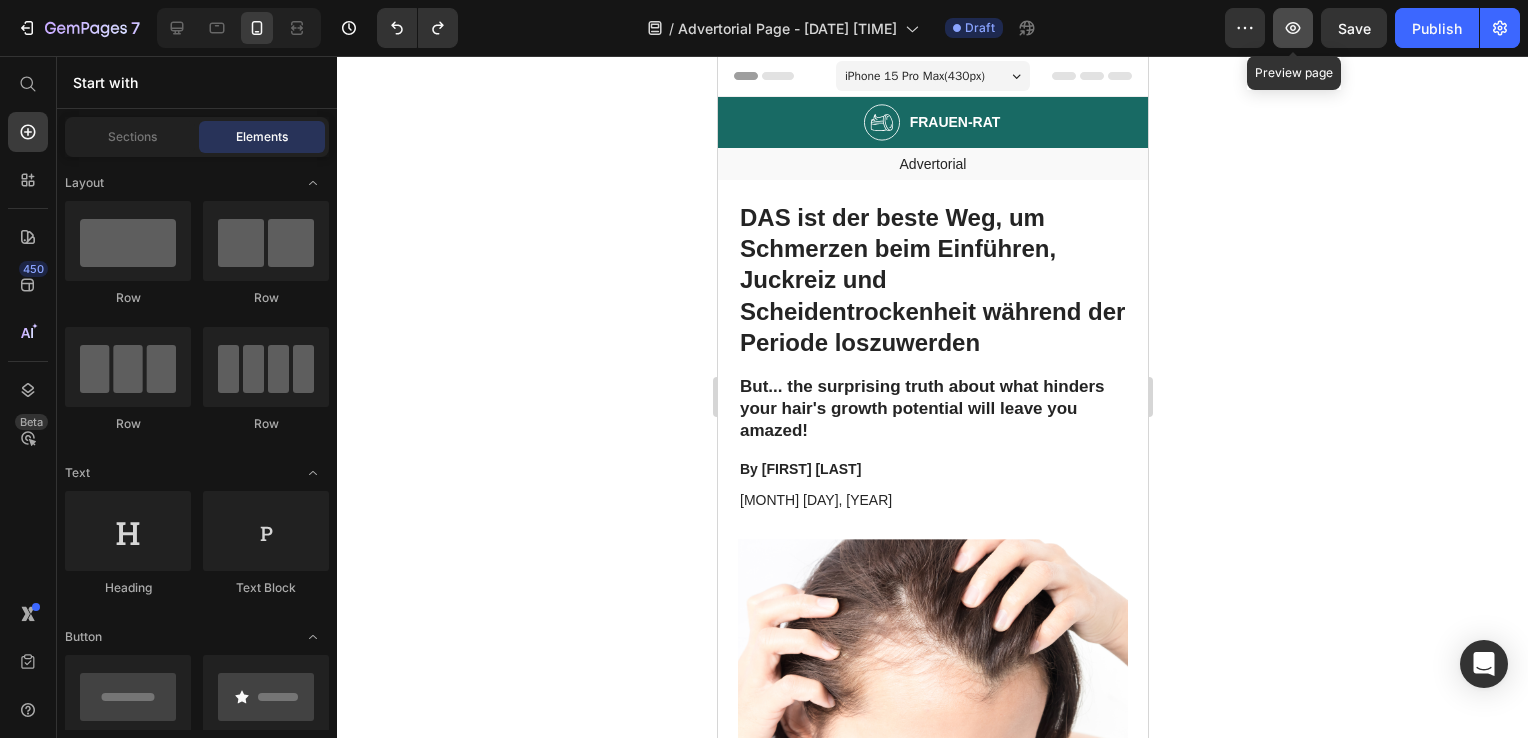 click 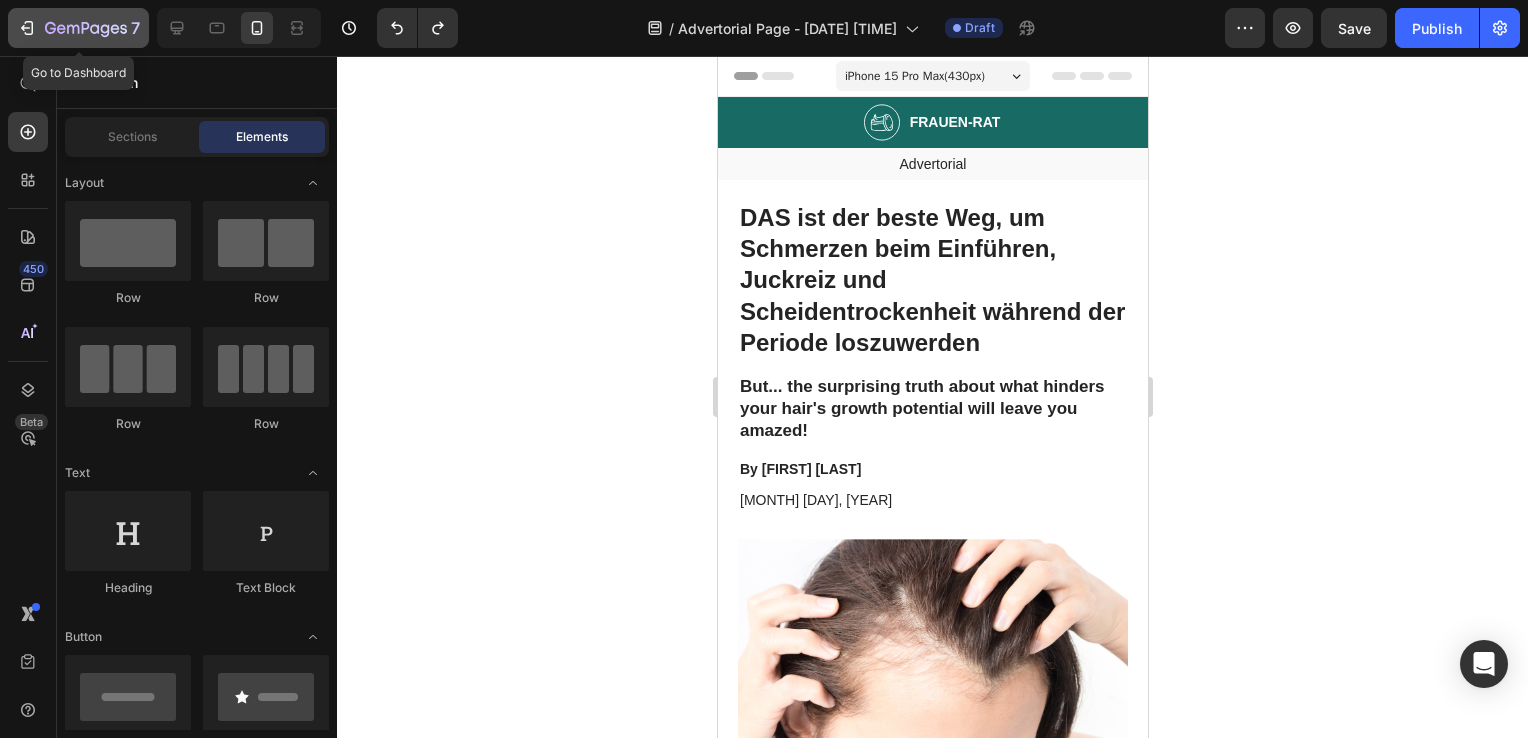 click on "7" at bounding box center [78, 28] 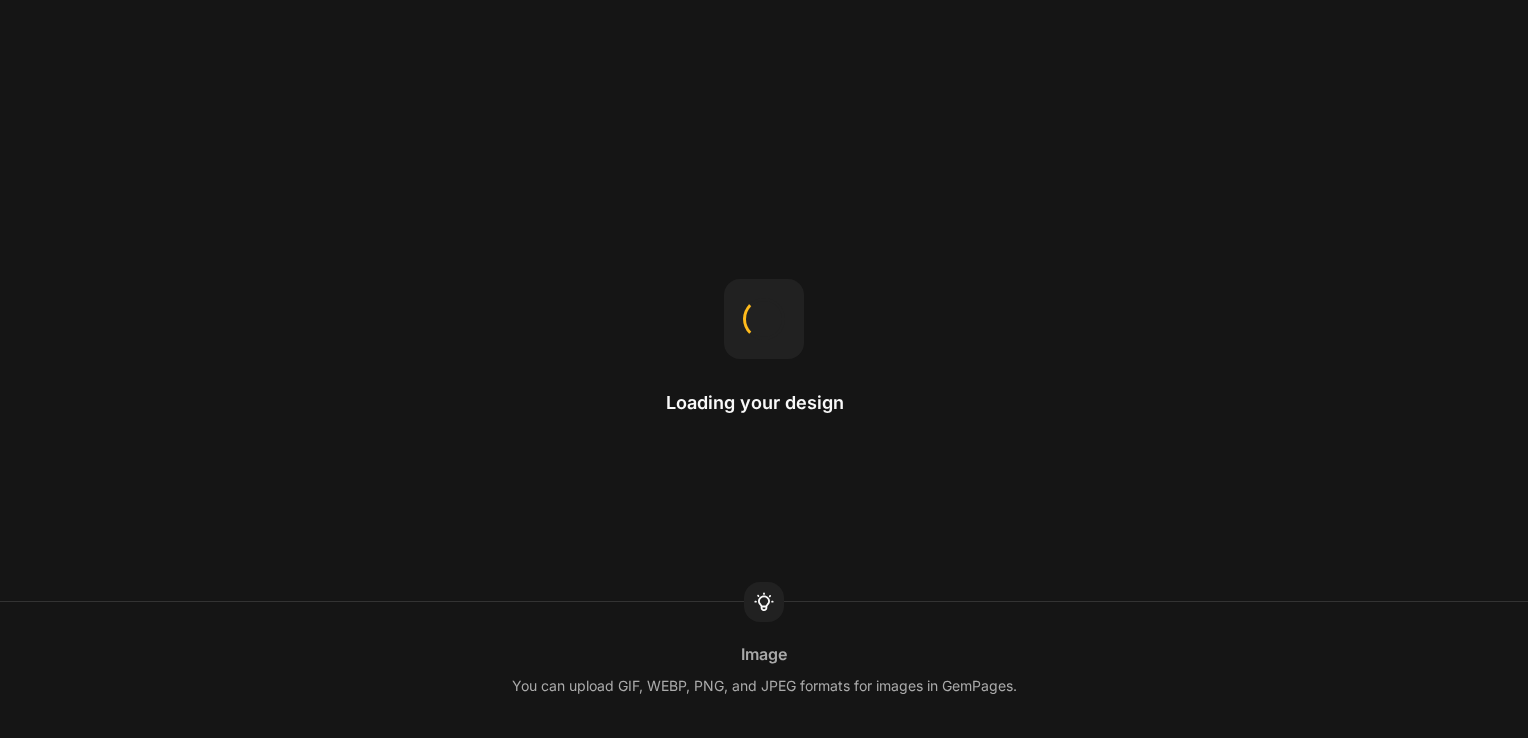 scroll, scrollTop: 0, scrollLeft: 0, axis: both 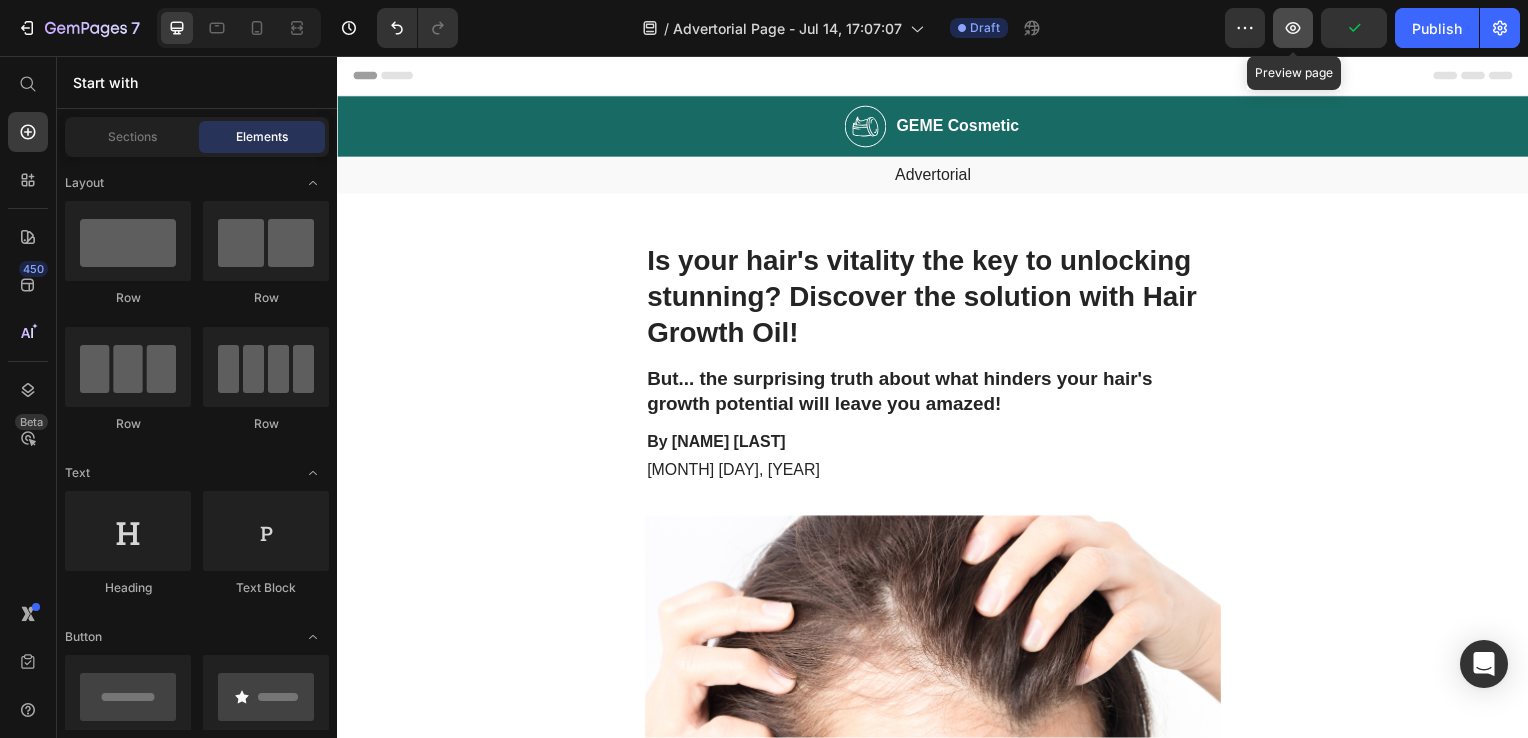 click 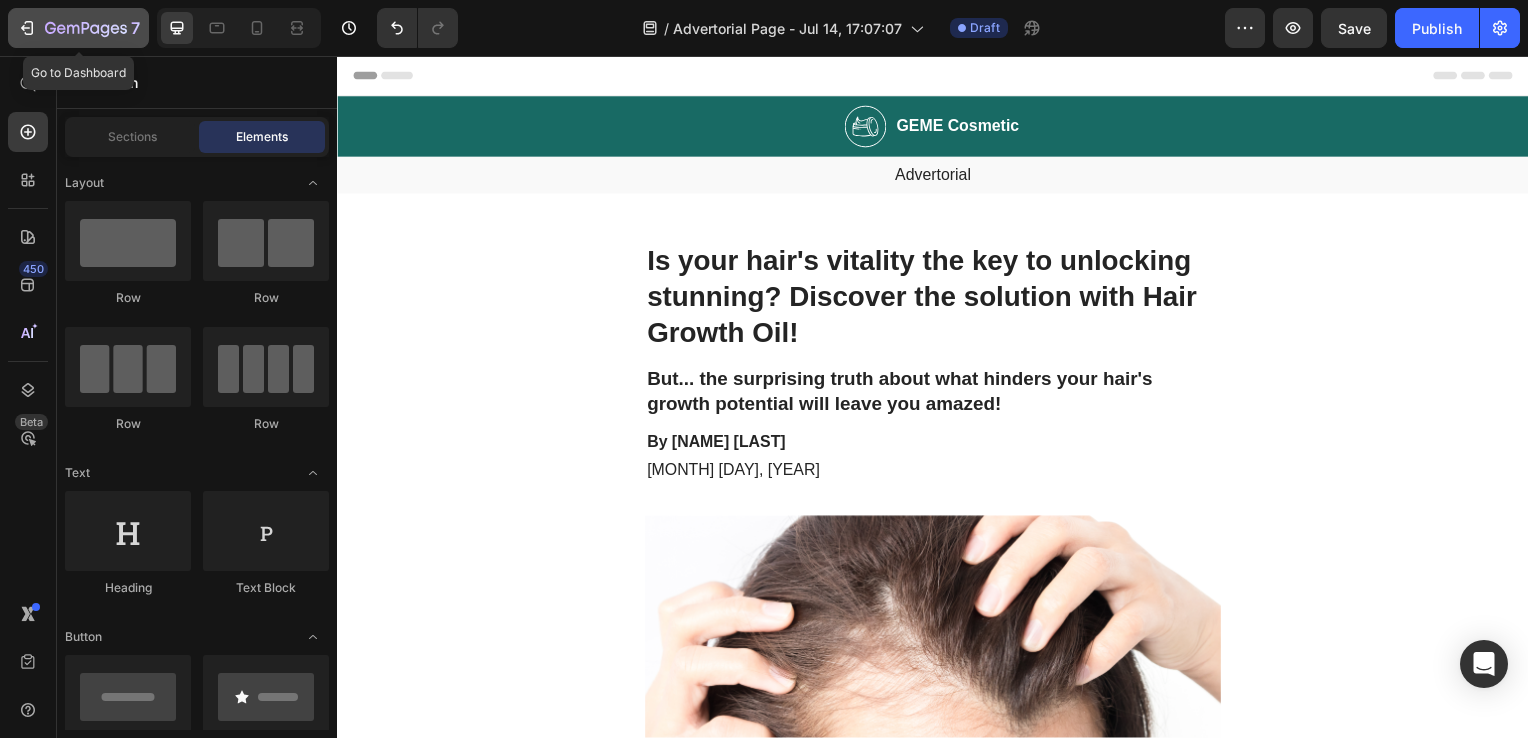 click 